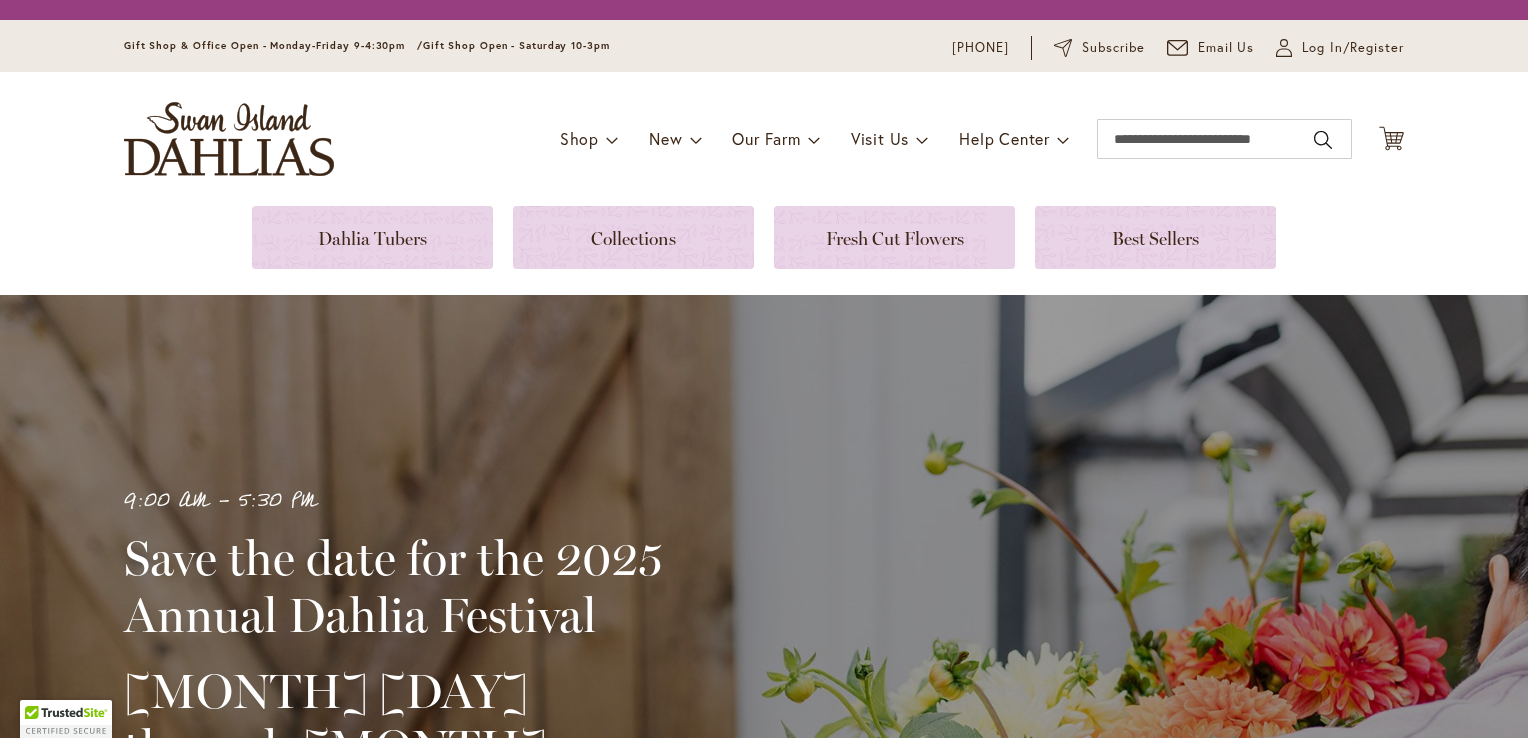 scroll, scrollTop: 0, scrollLeft: 0, axis: both 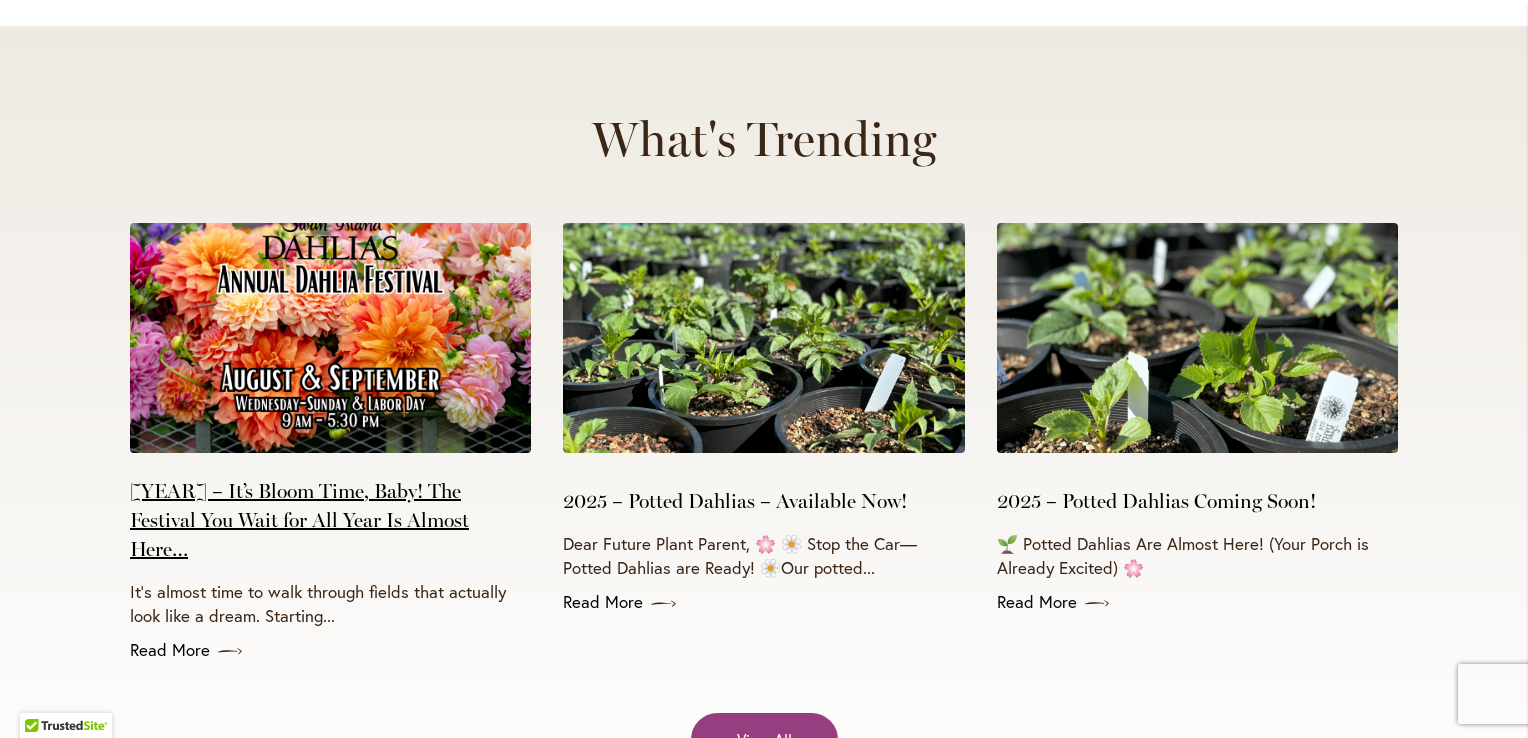 click on "2025 – It’s Bloom Time, Baby! The Festival You Wait for All Year Is Almost Here…" at bounding box center (330, 520) 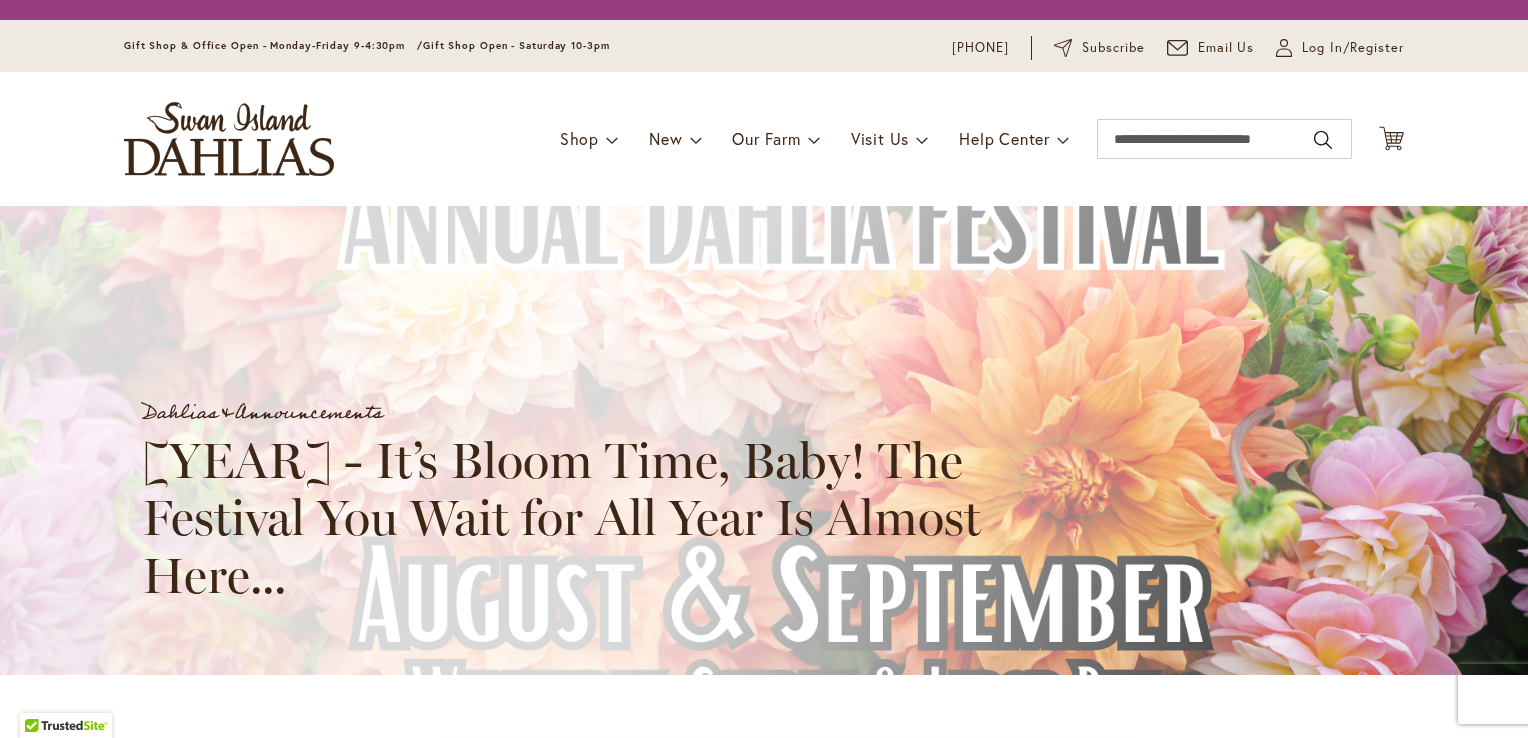 scroll, scrollTop: 0, scrollLeft: 0, axis: both 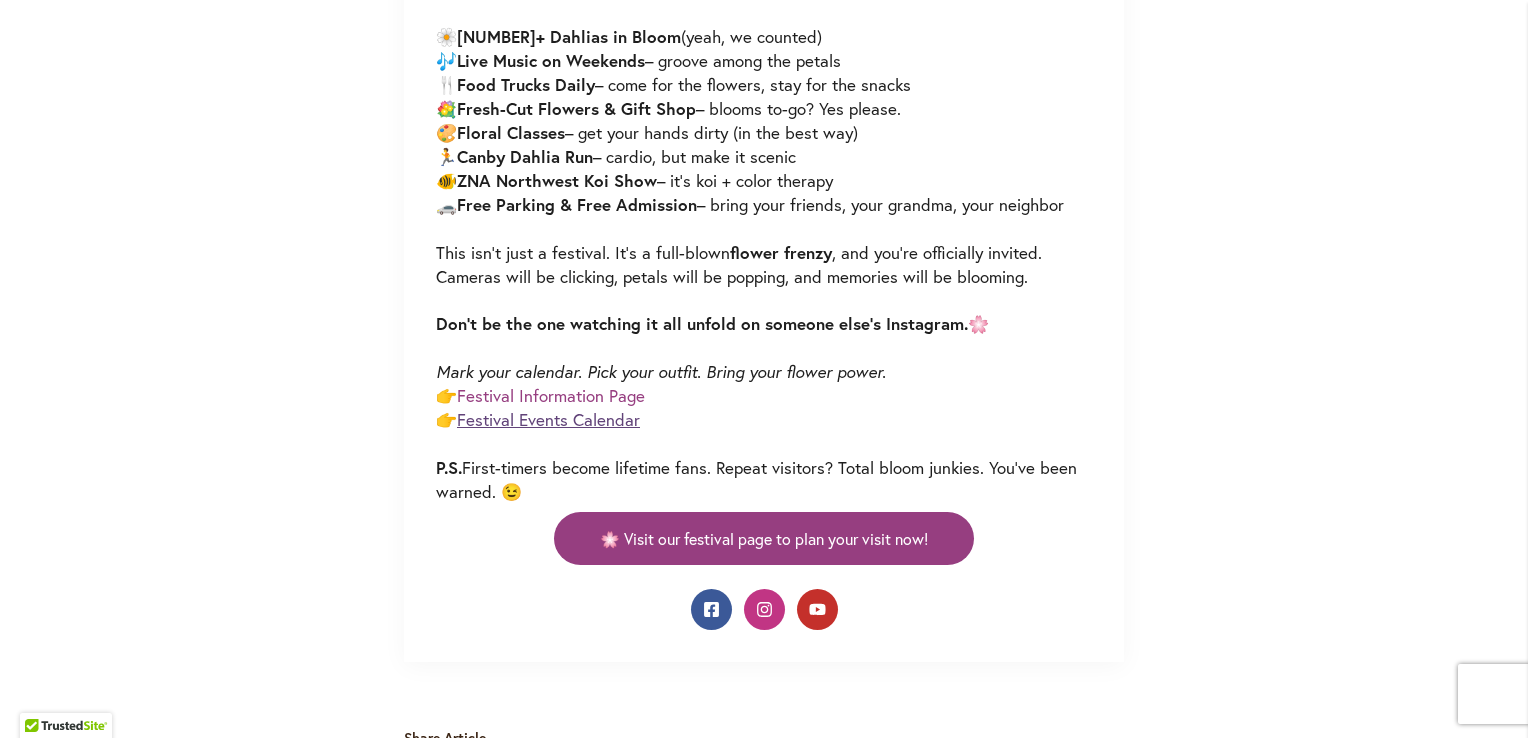 click on "Festival Events Calendar" at bounding box center [548, 419] 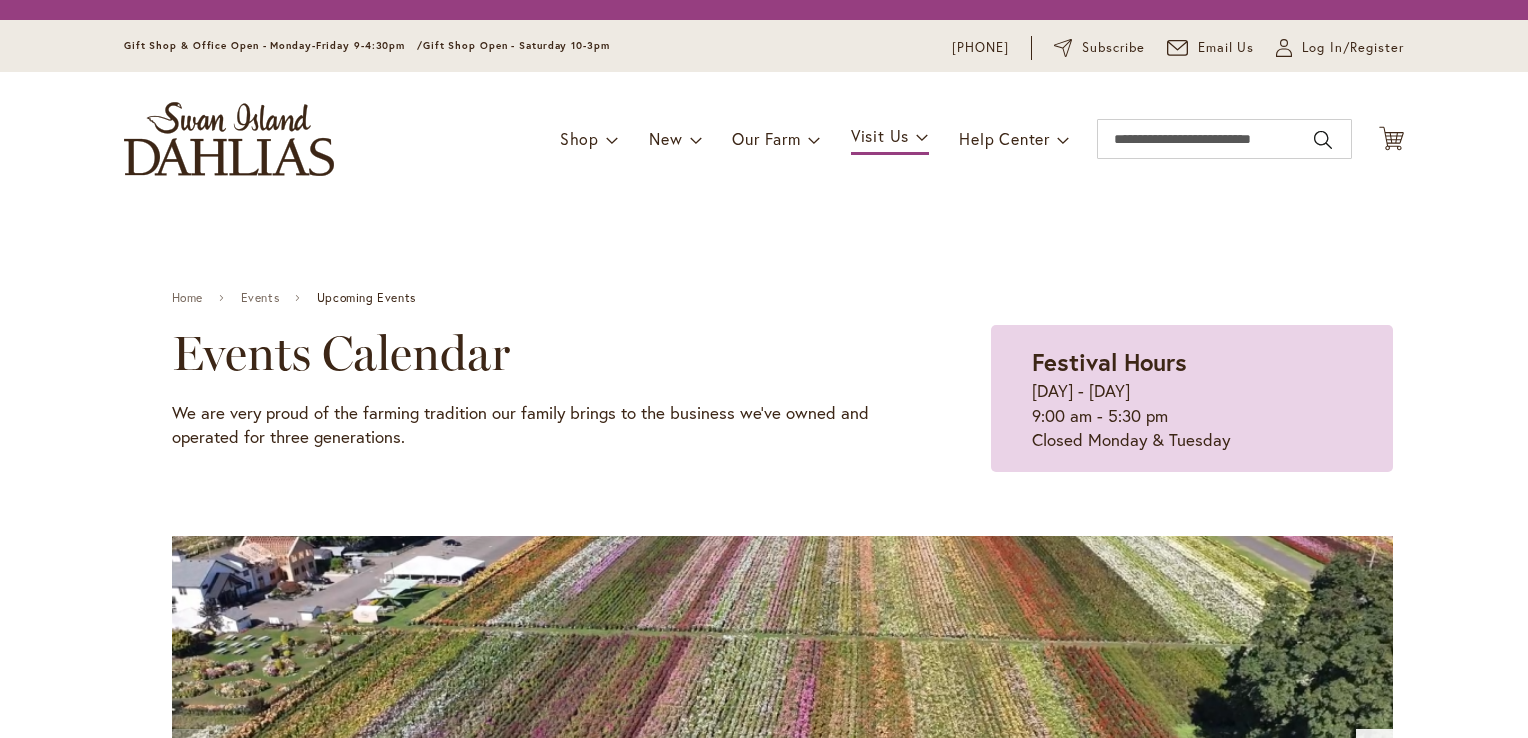 scroll, scrollTop: 0, scrollLeft: 0, axis: both 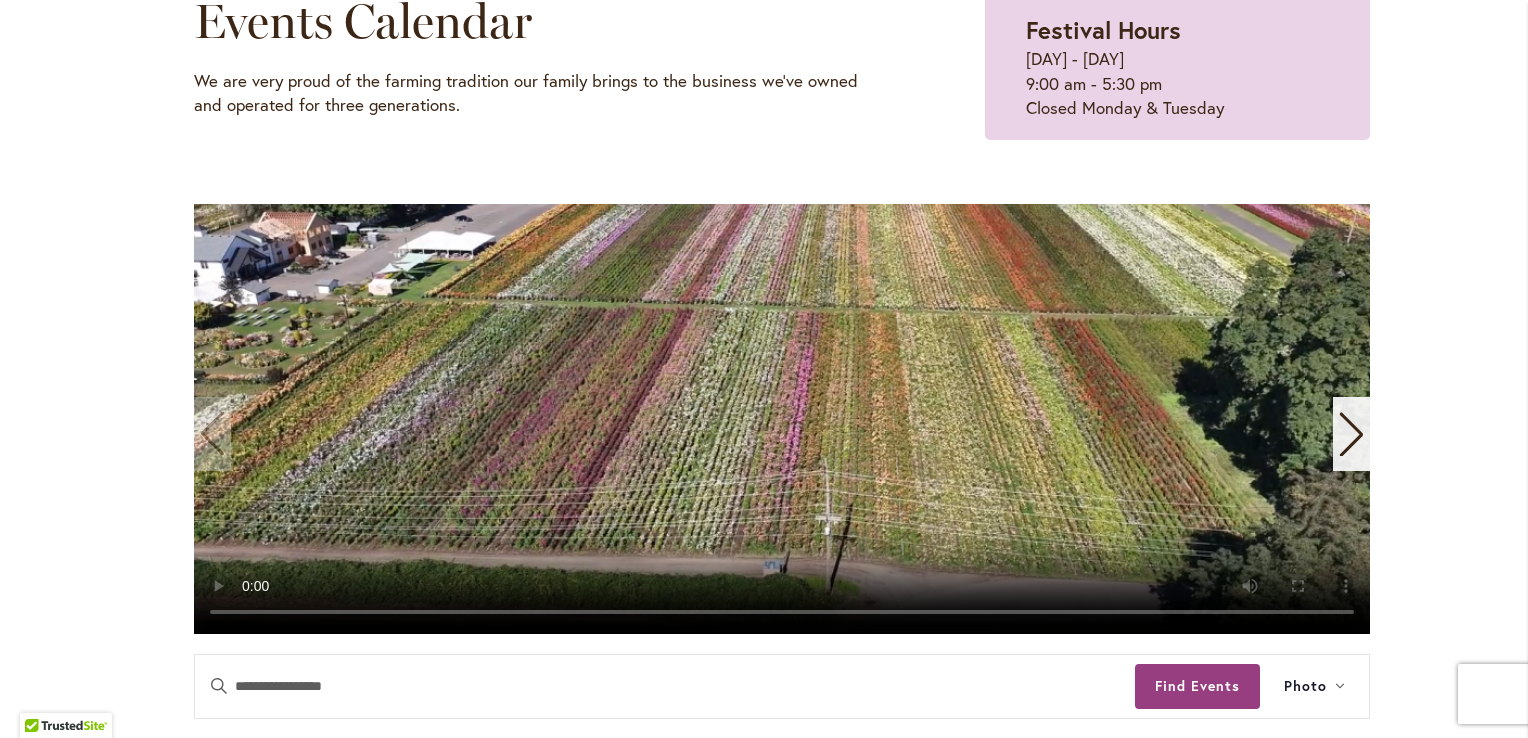 click 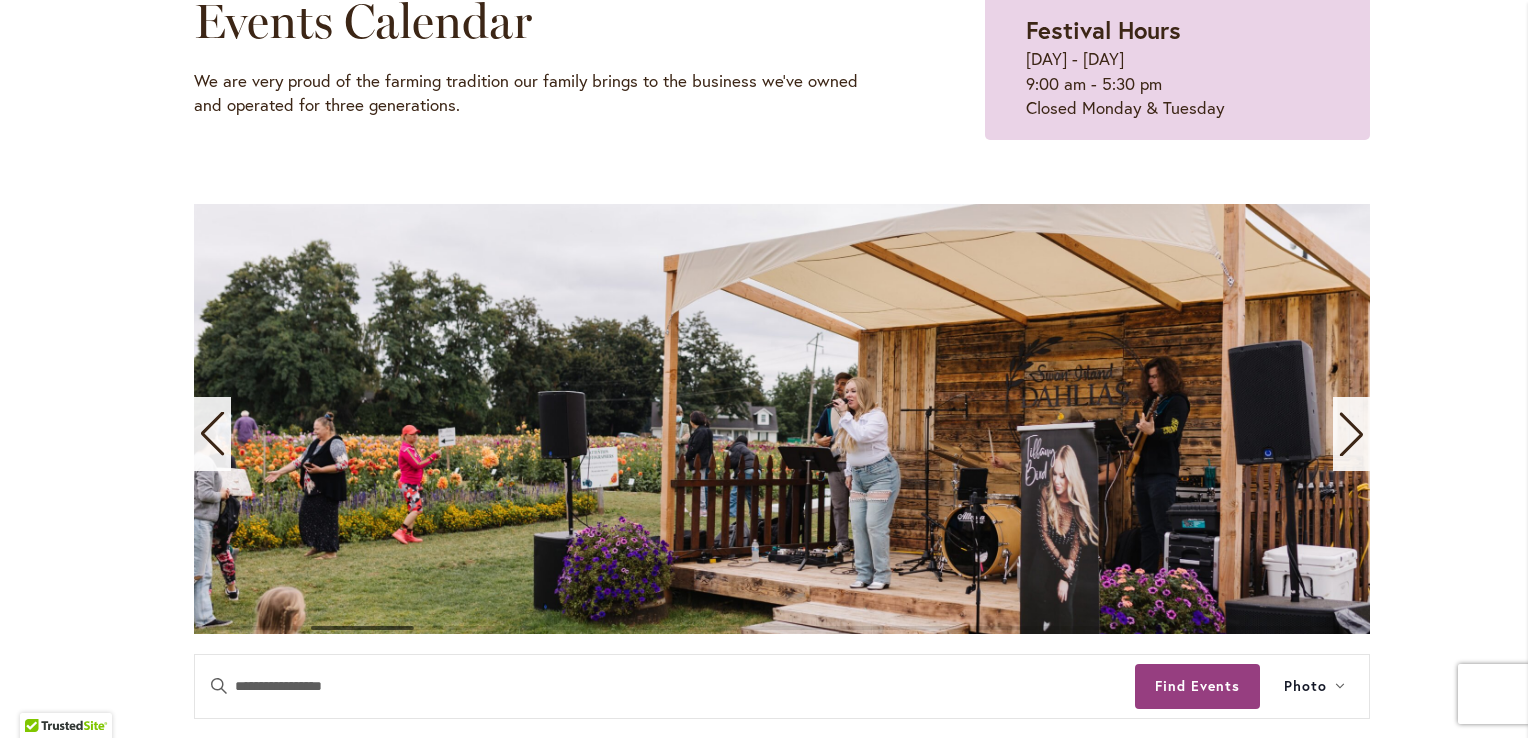 click 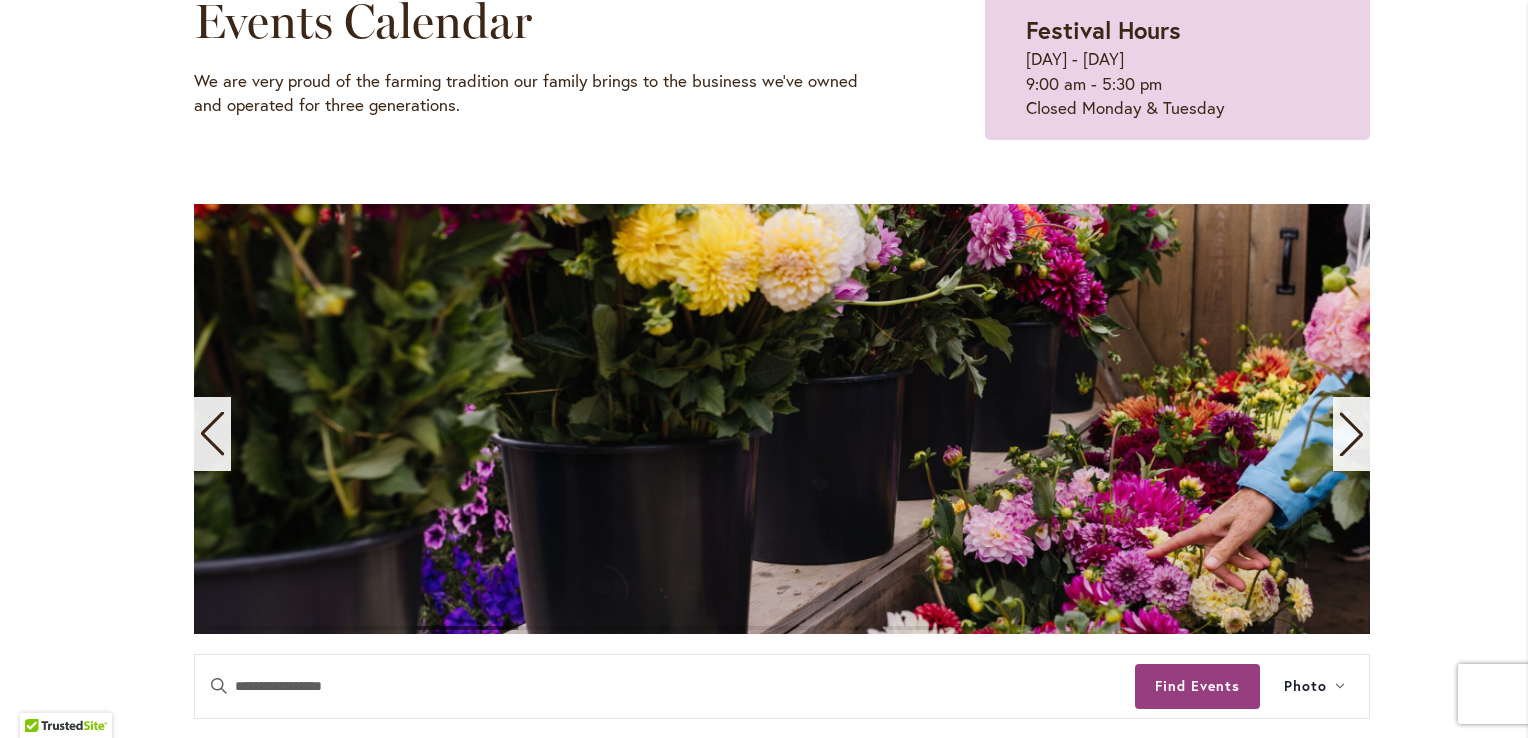 click 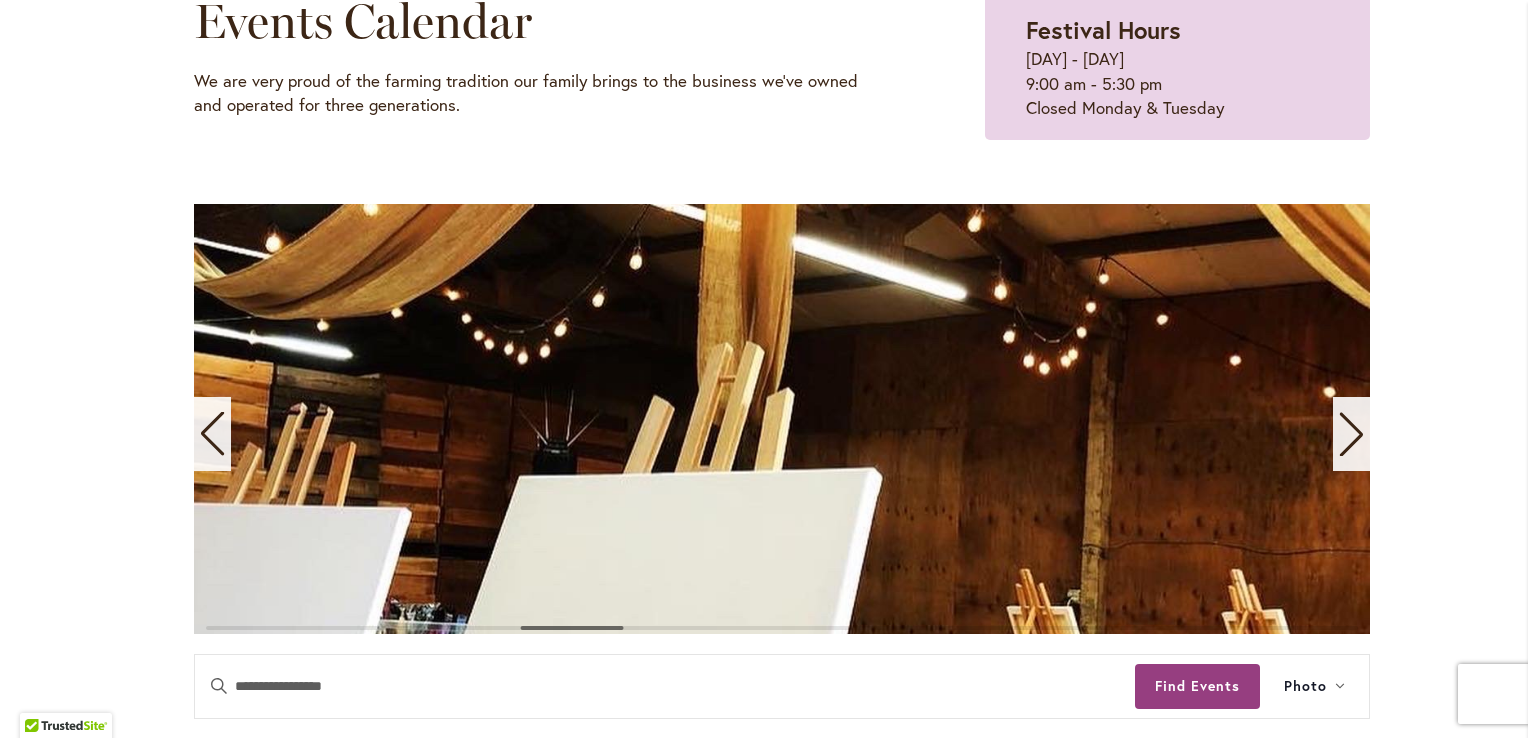 click 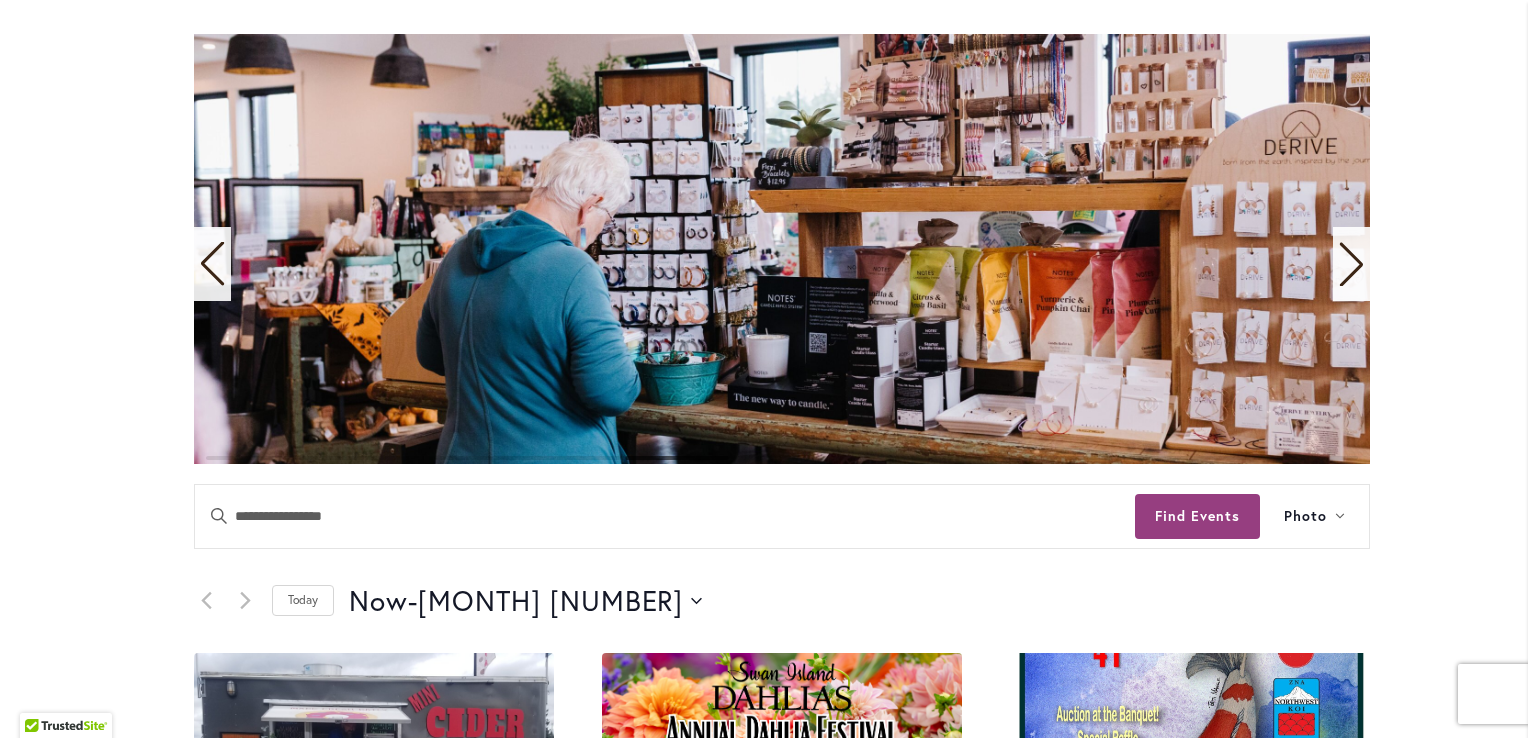 scroll, scrollTop: 488, scrollLeft: 0, axis: vertical 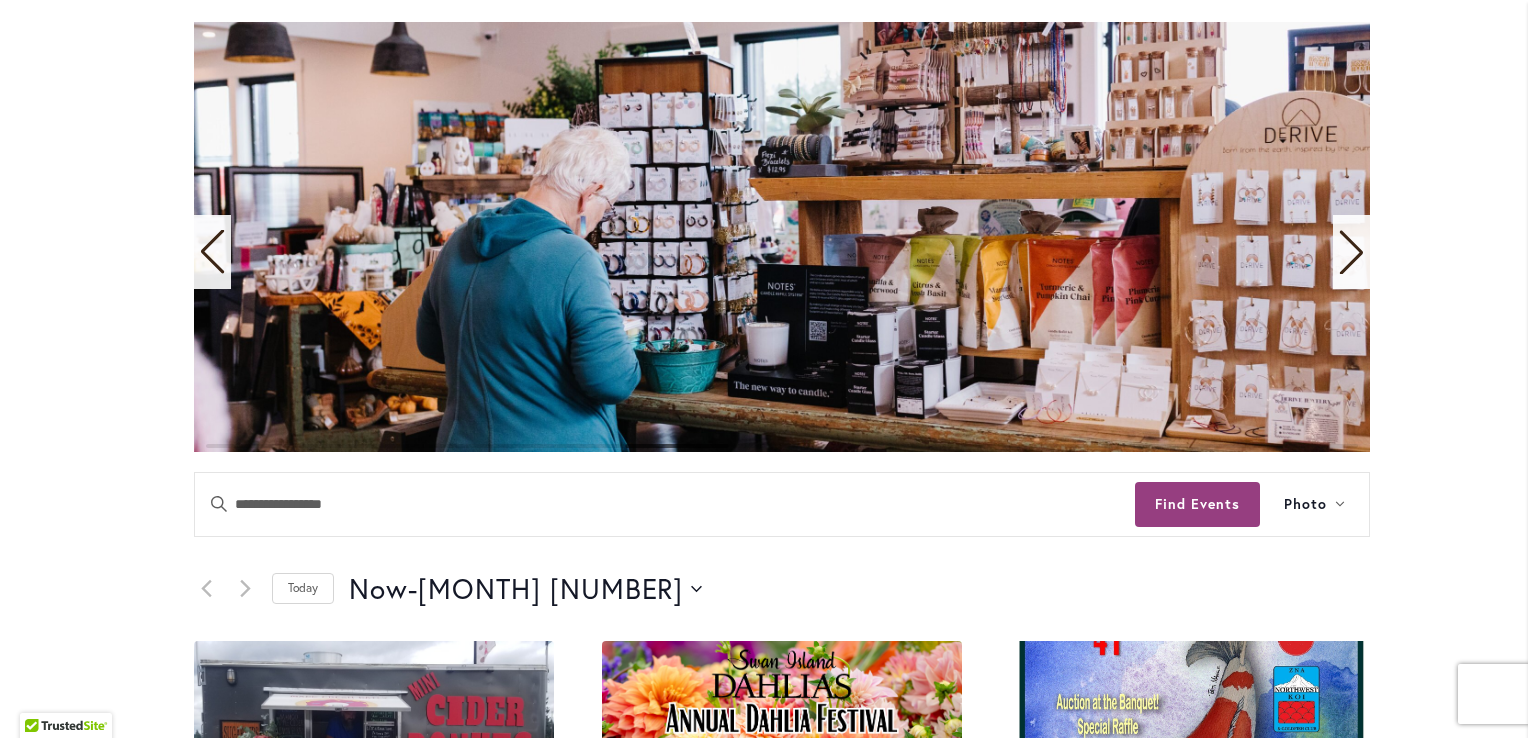 click 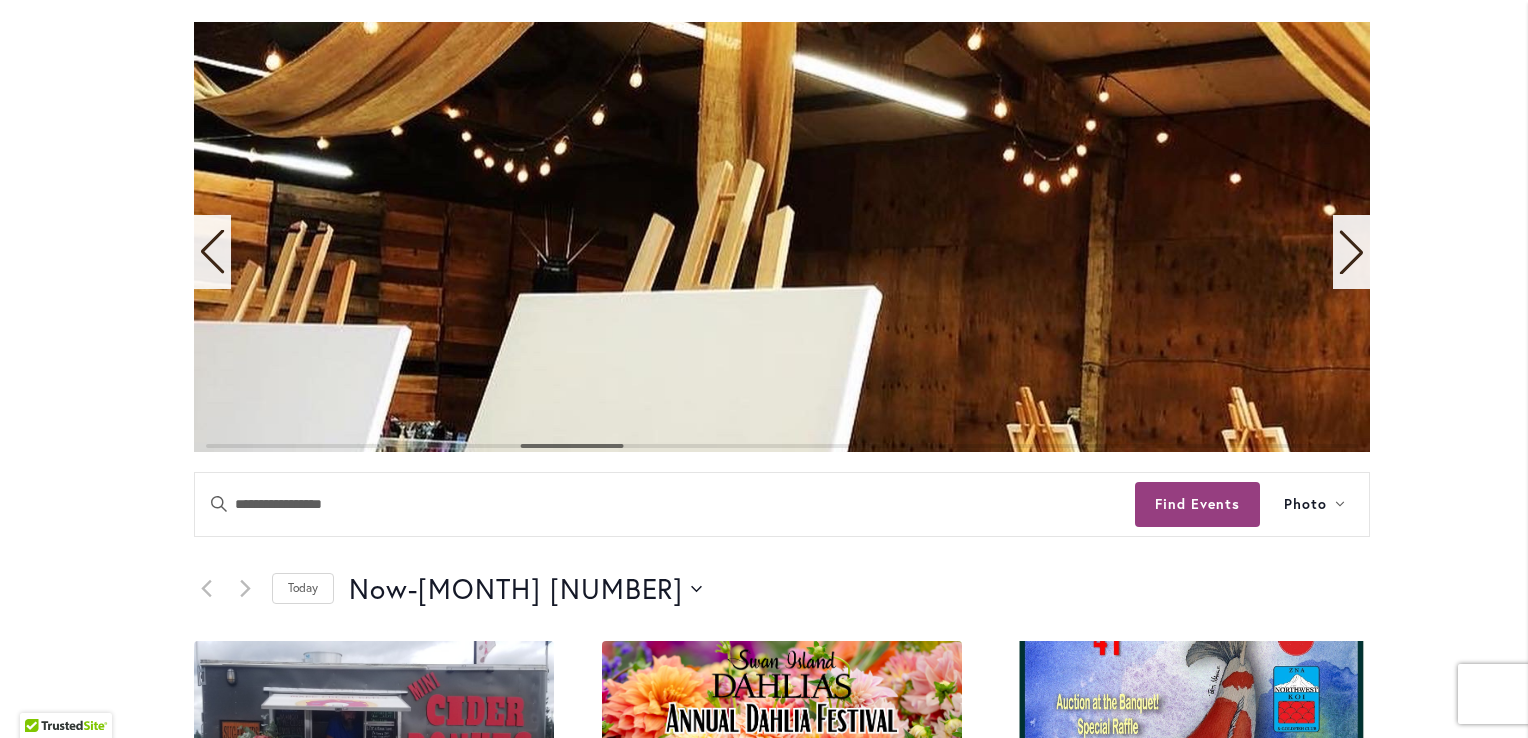 click at bounding box center [1351, 252] 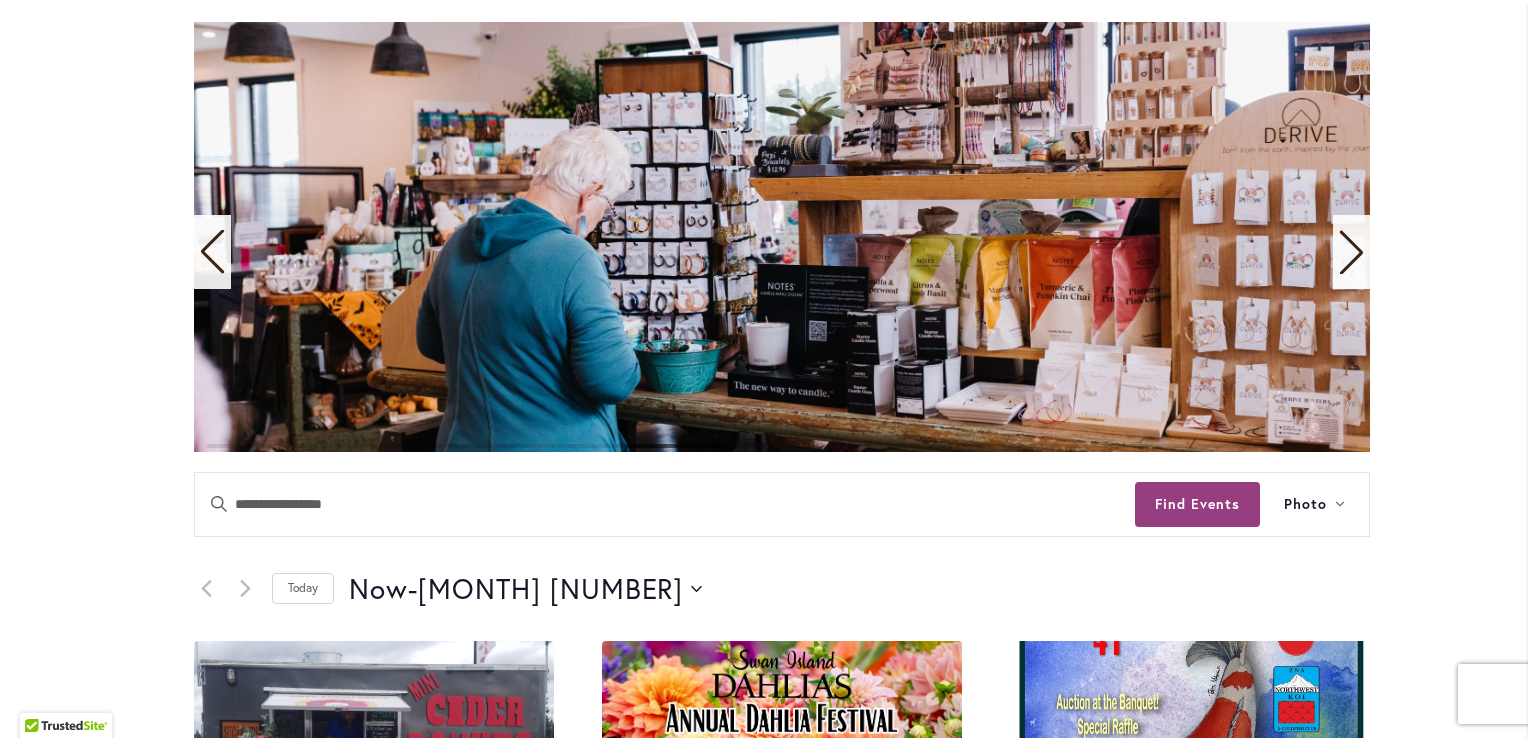 click at bounding box center (1351, 252) 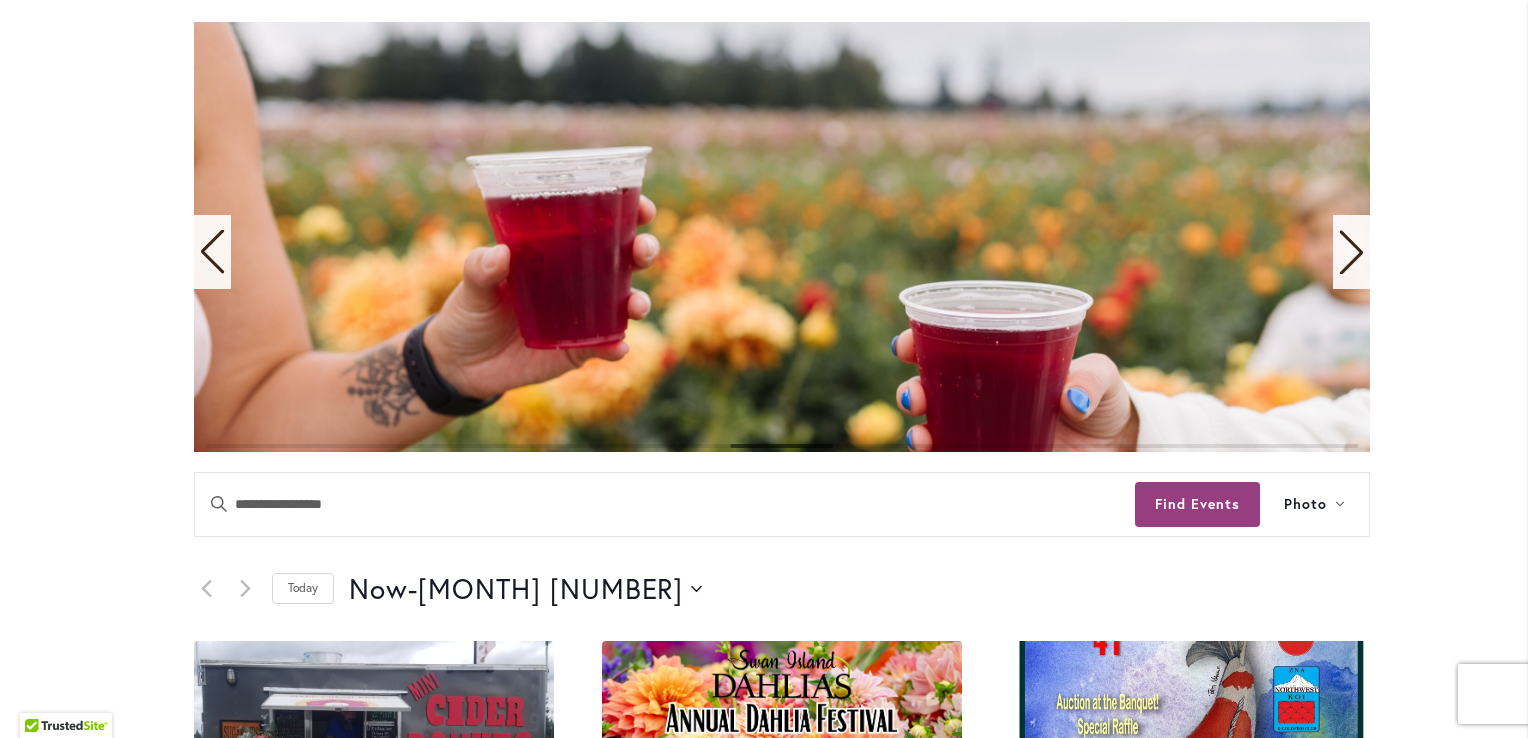 click at bounding box center (1351, 252) 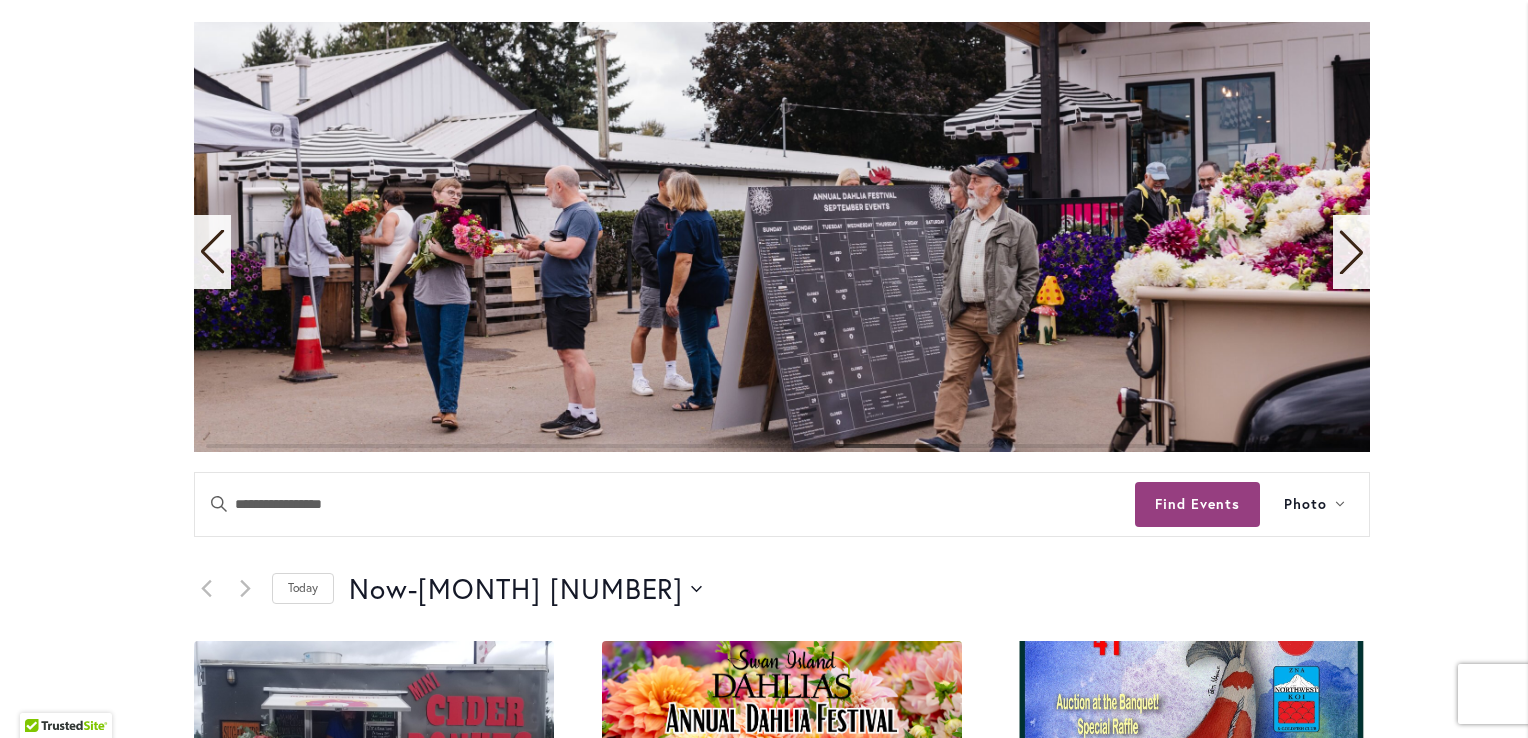 click at bounding box center (1351, 252) 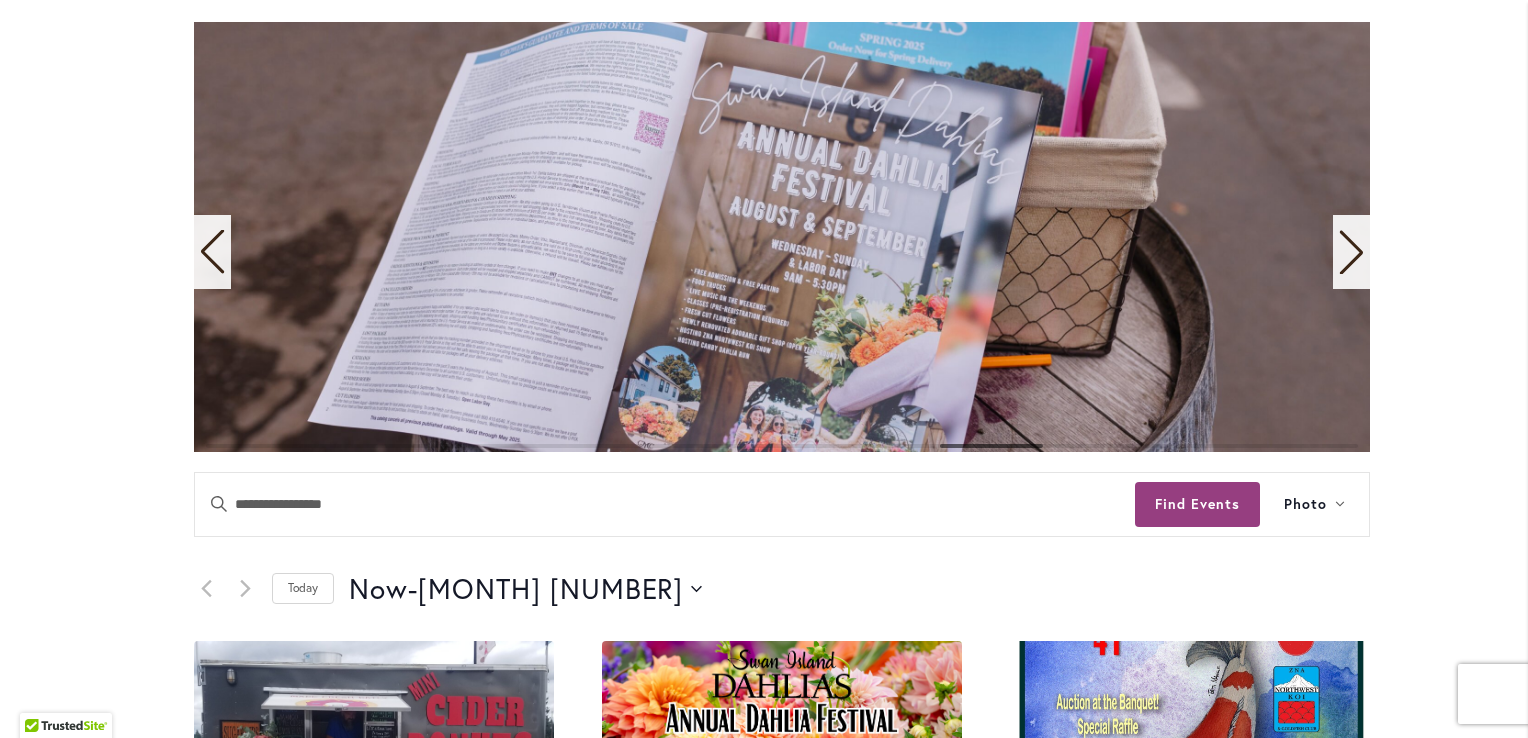 click 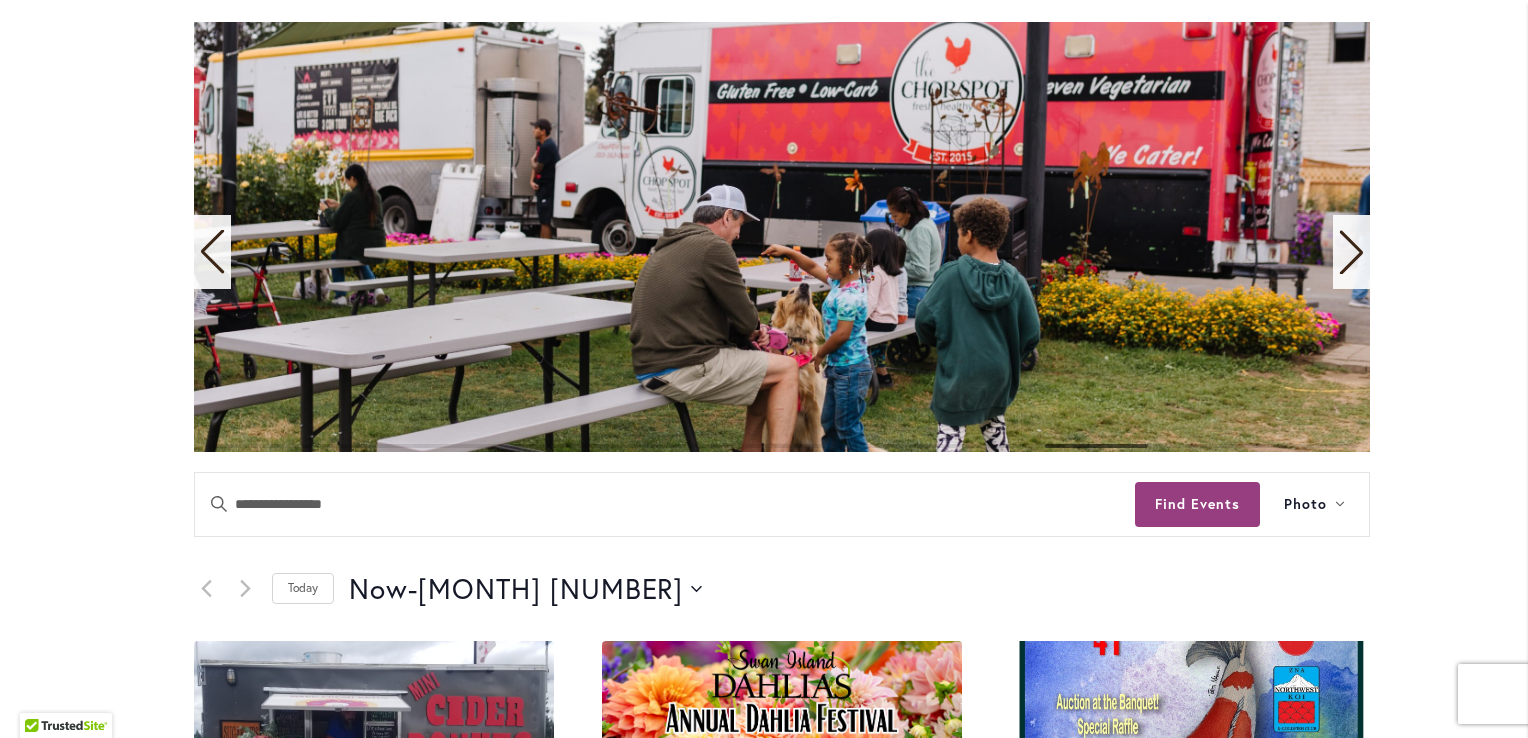 click 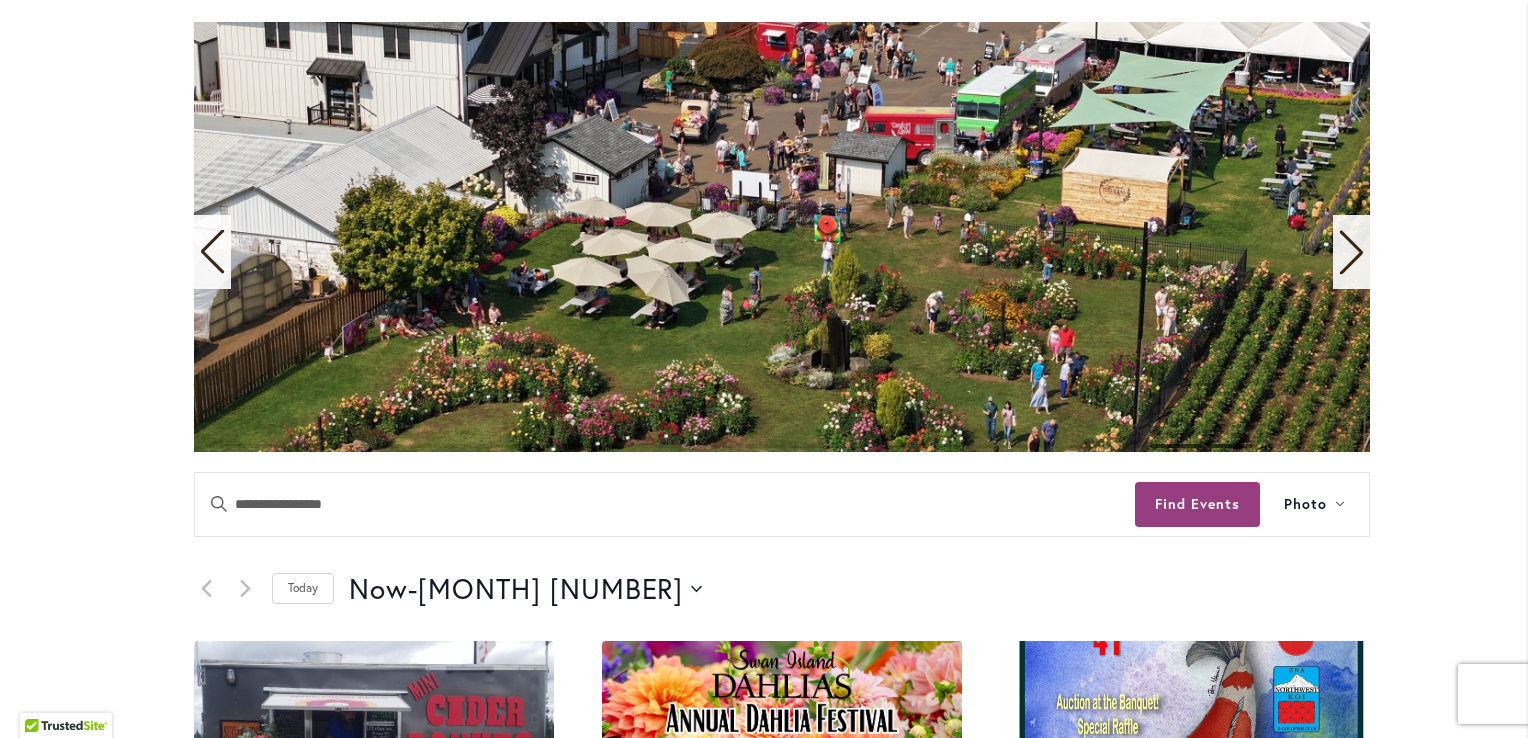 click 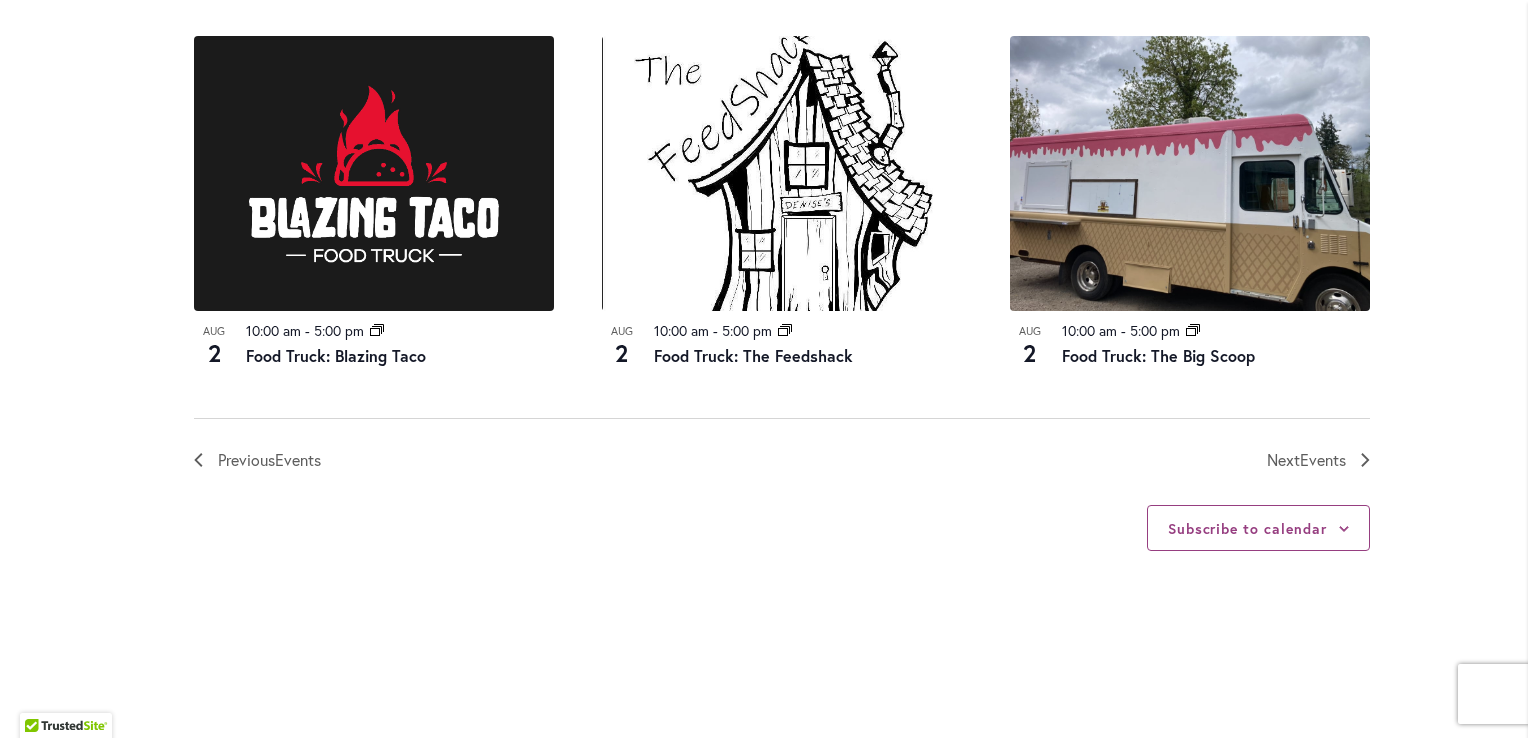 scroll, scrollTop: 2239, scrollLeft: 0, axis: vertical 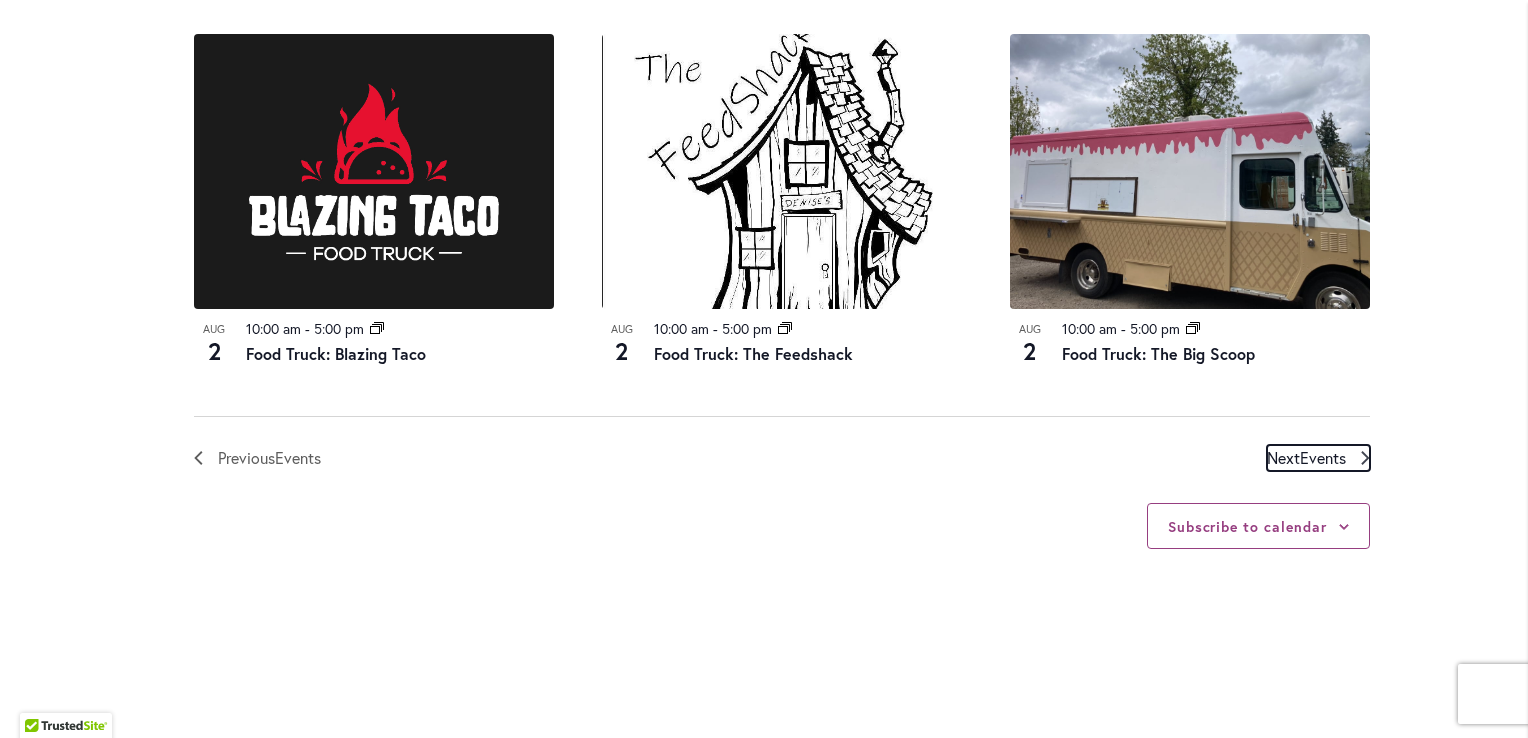 click on "Events" at bounding box center [1323, 457] 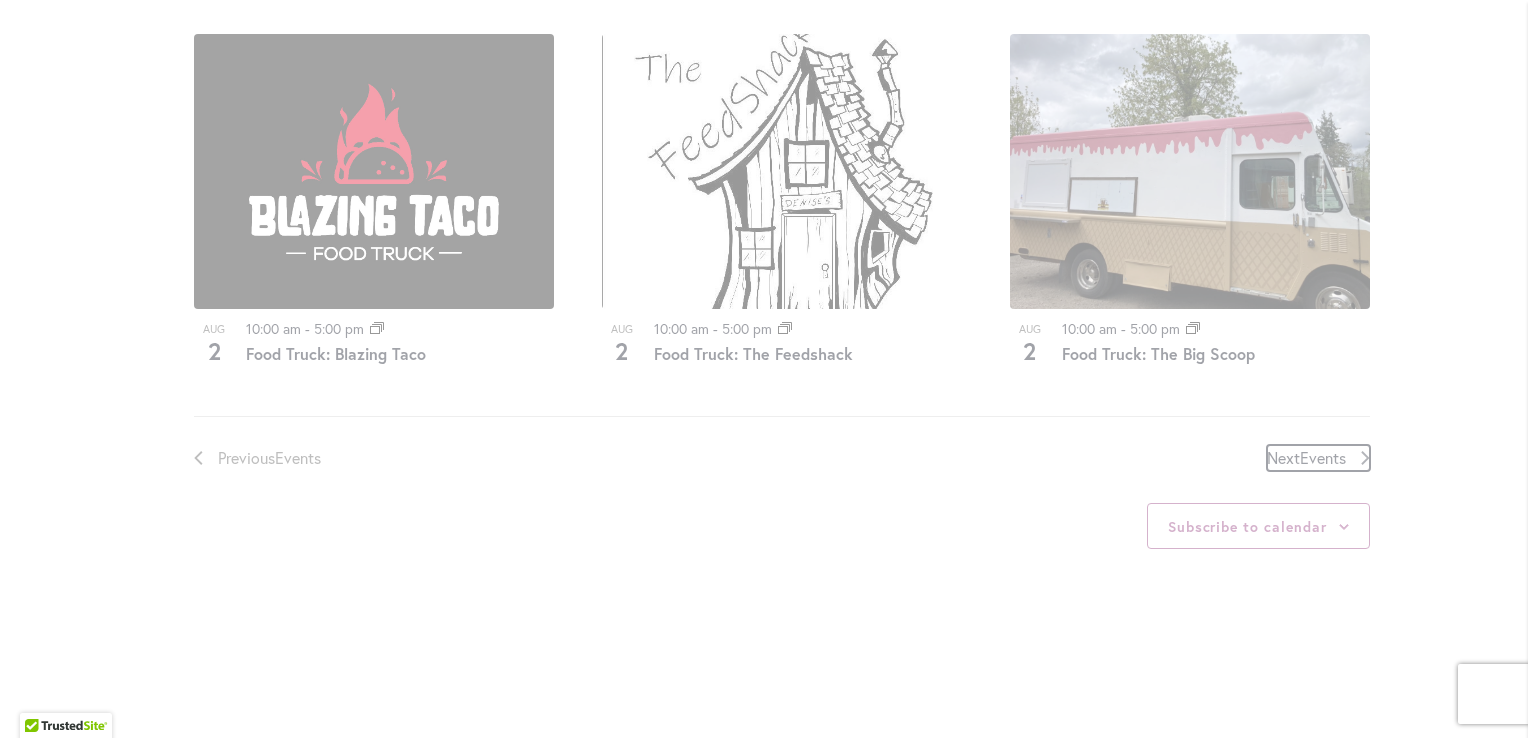scroll, scrollTop: 986, scrollLeft: 0, axis: vertical 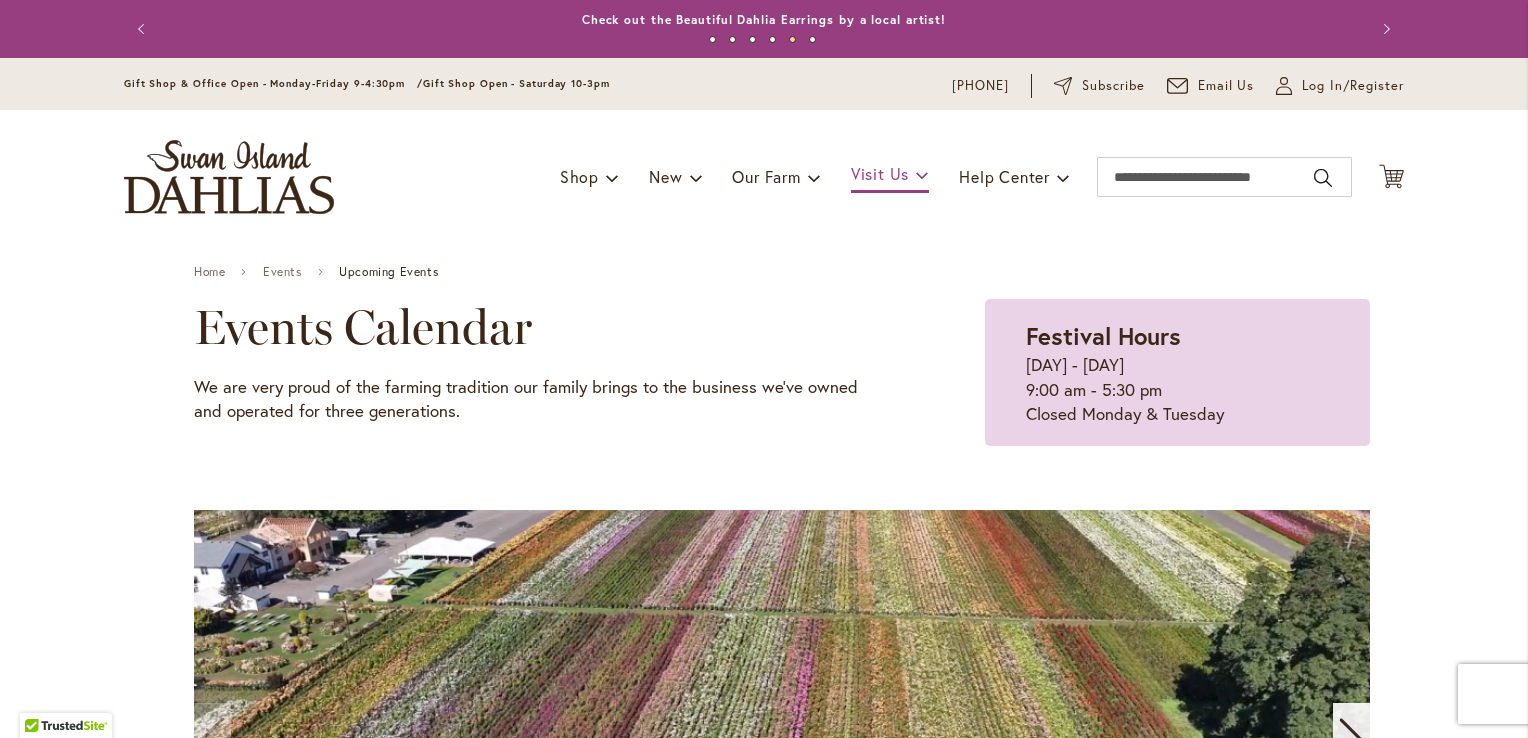 click on "Visit Us" at bounding box center [890, 175] 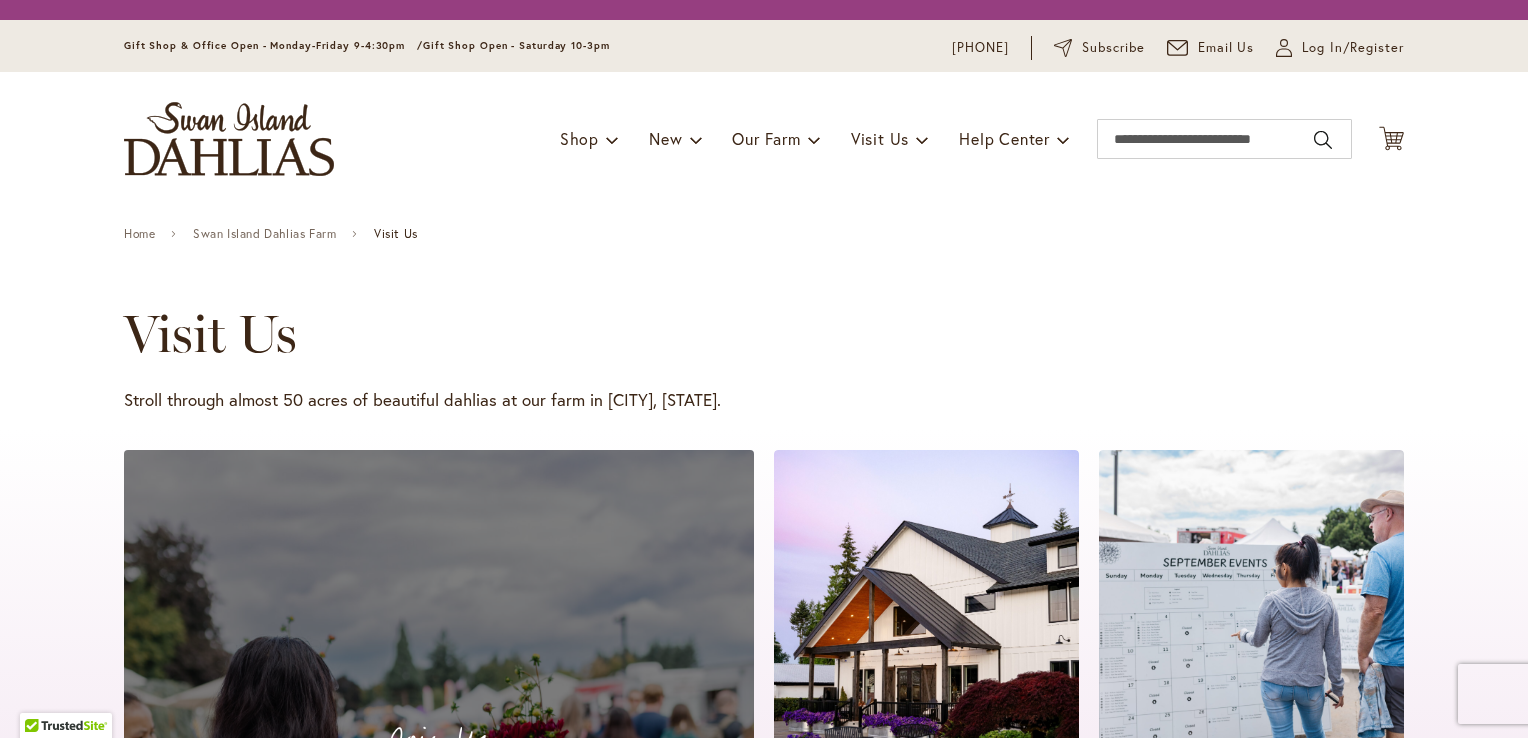scroll, scrollTop: 0, scrollLeft: 0, axis: both 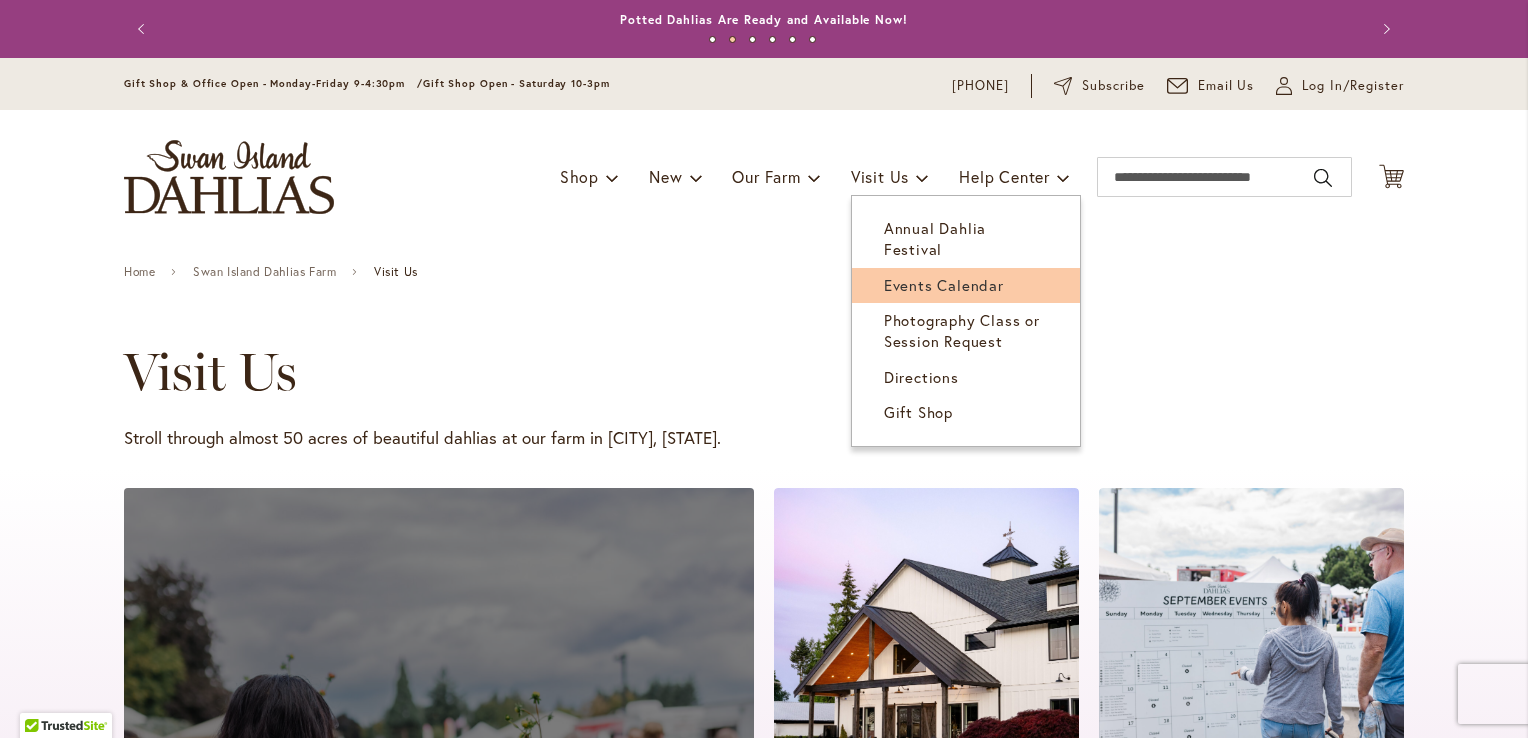 click on "Events Calendar" at bounding box center (944, 285) 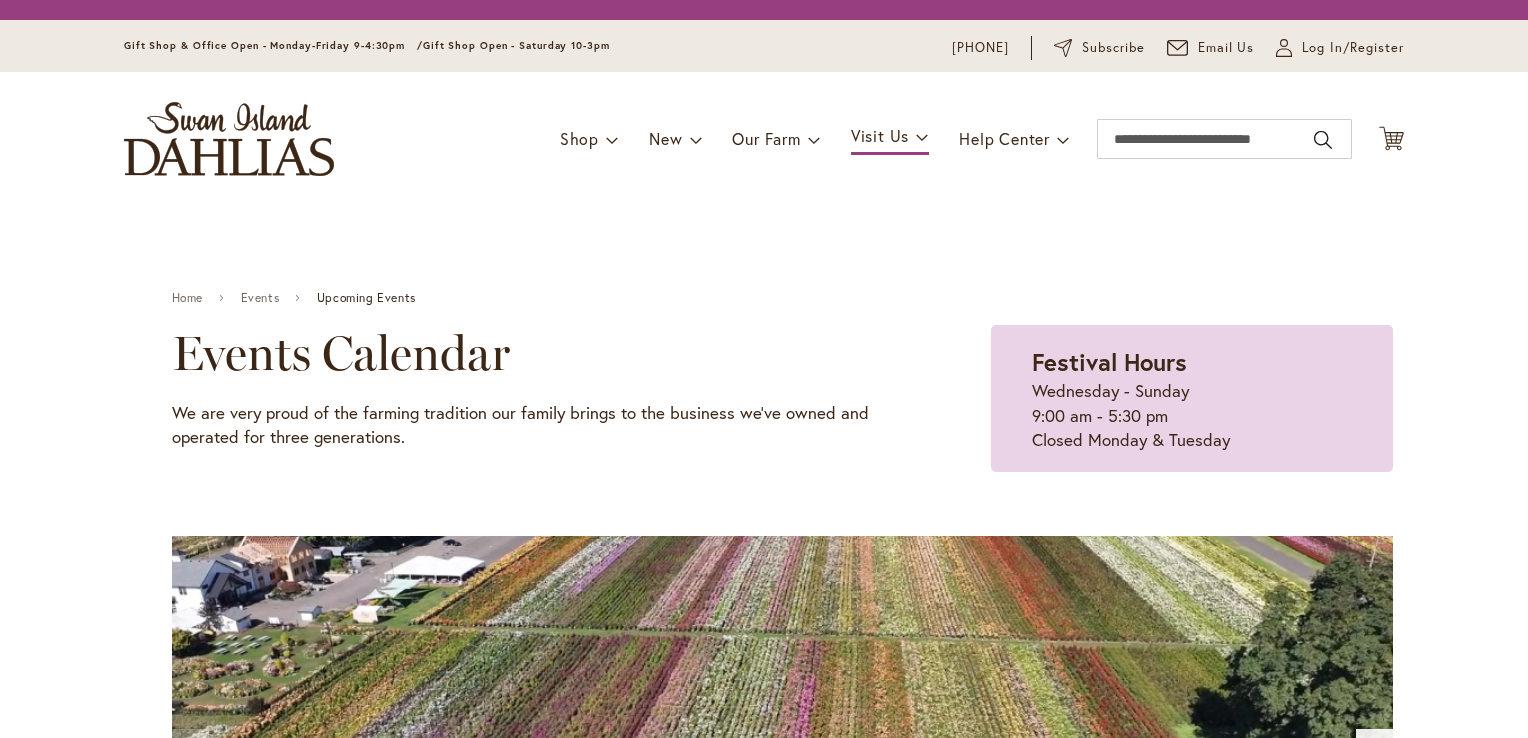 scroll, scrollTop: 0, scrollLeft: 0, axis: both 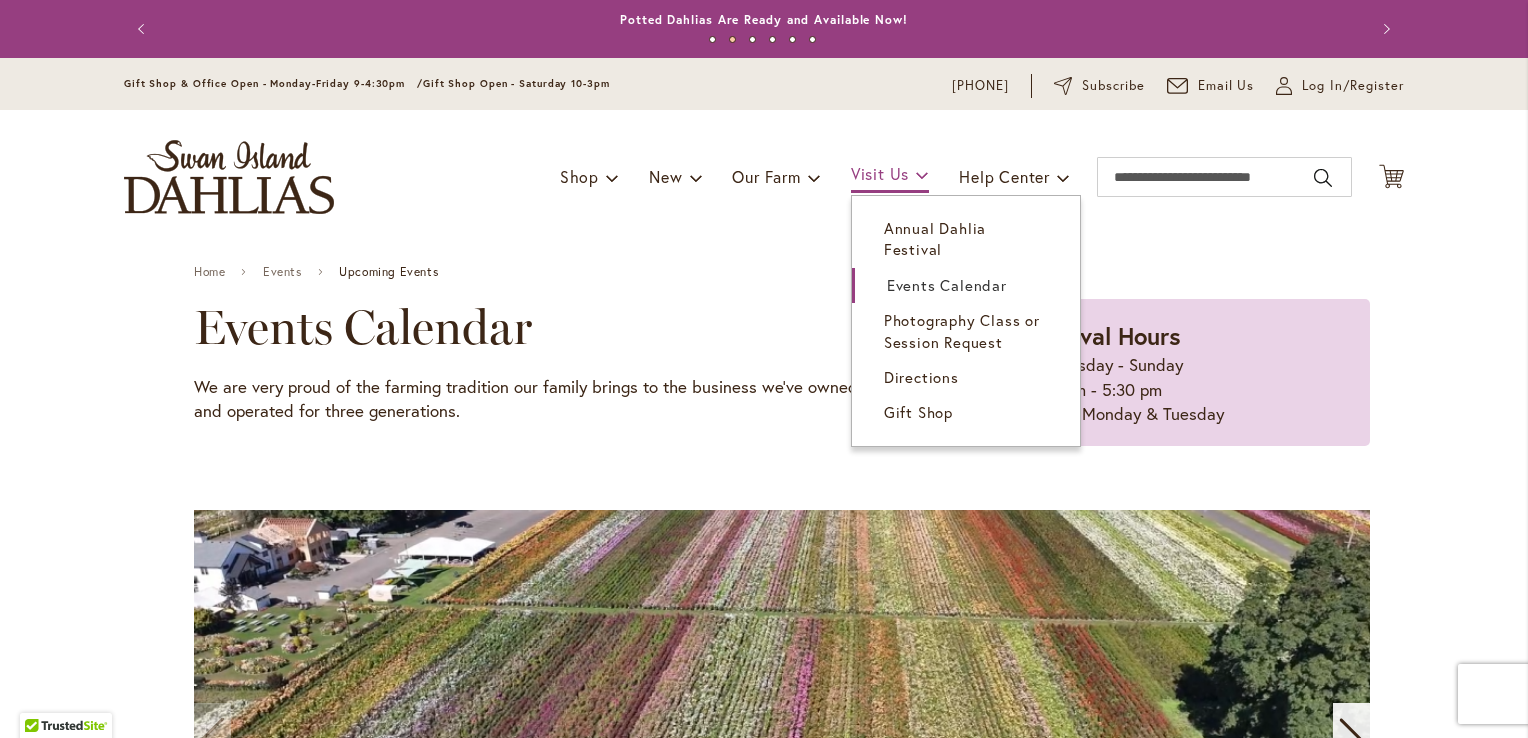 click on "Visit Us" at bounding box center [880, 173] 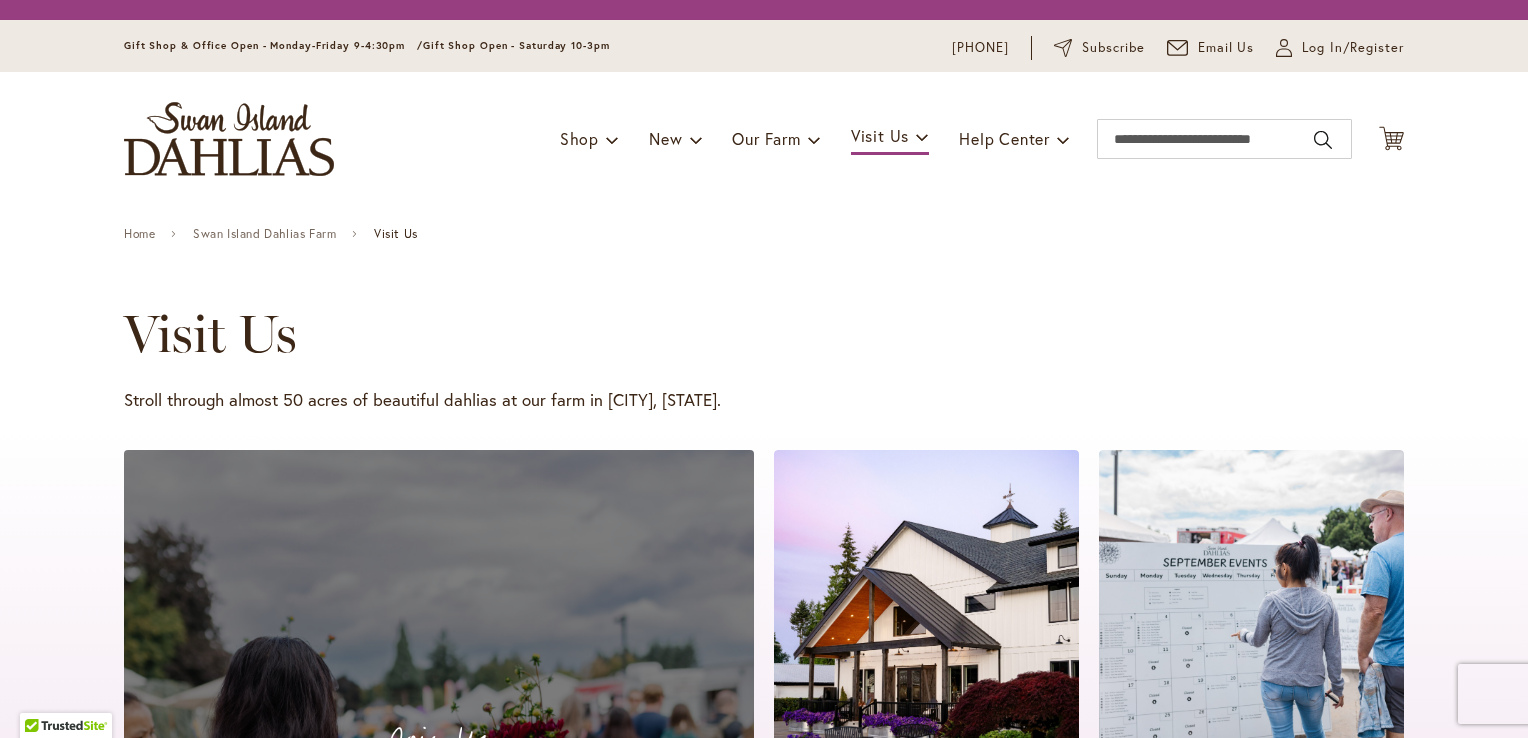 scroll, scrollTop: 0, scrollLeft: 0, axis: both 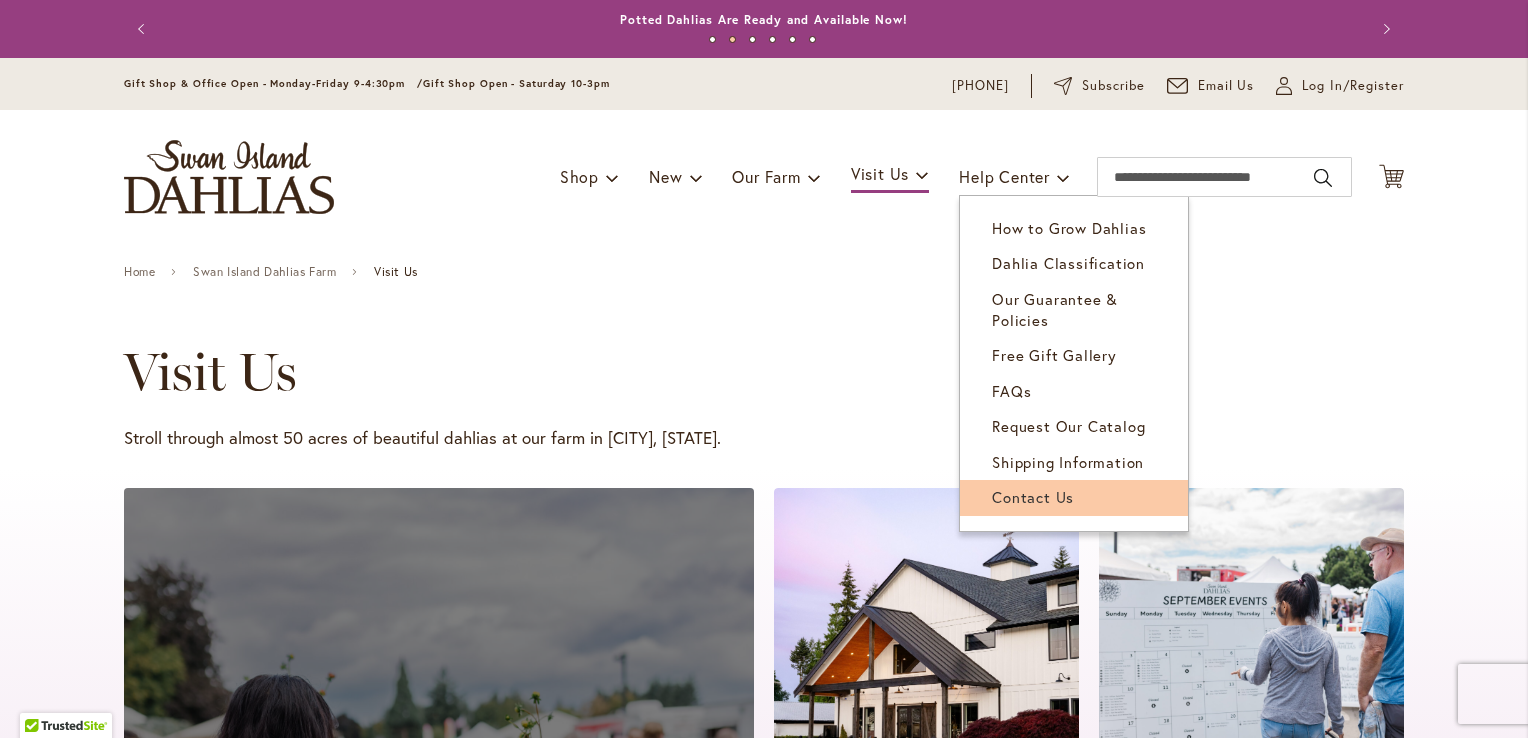 click on "Contact Us" at bounding box center (1033, 497) 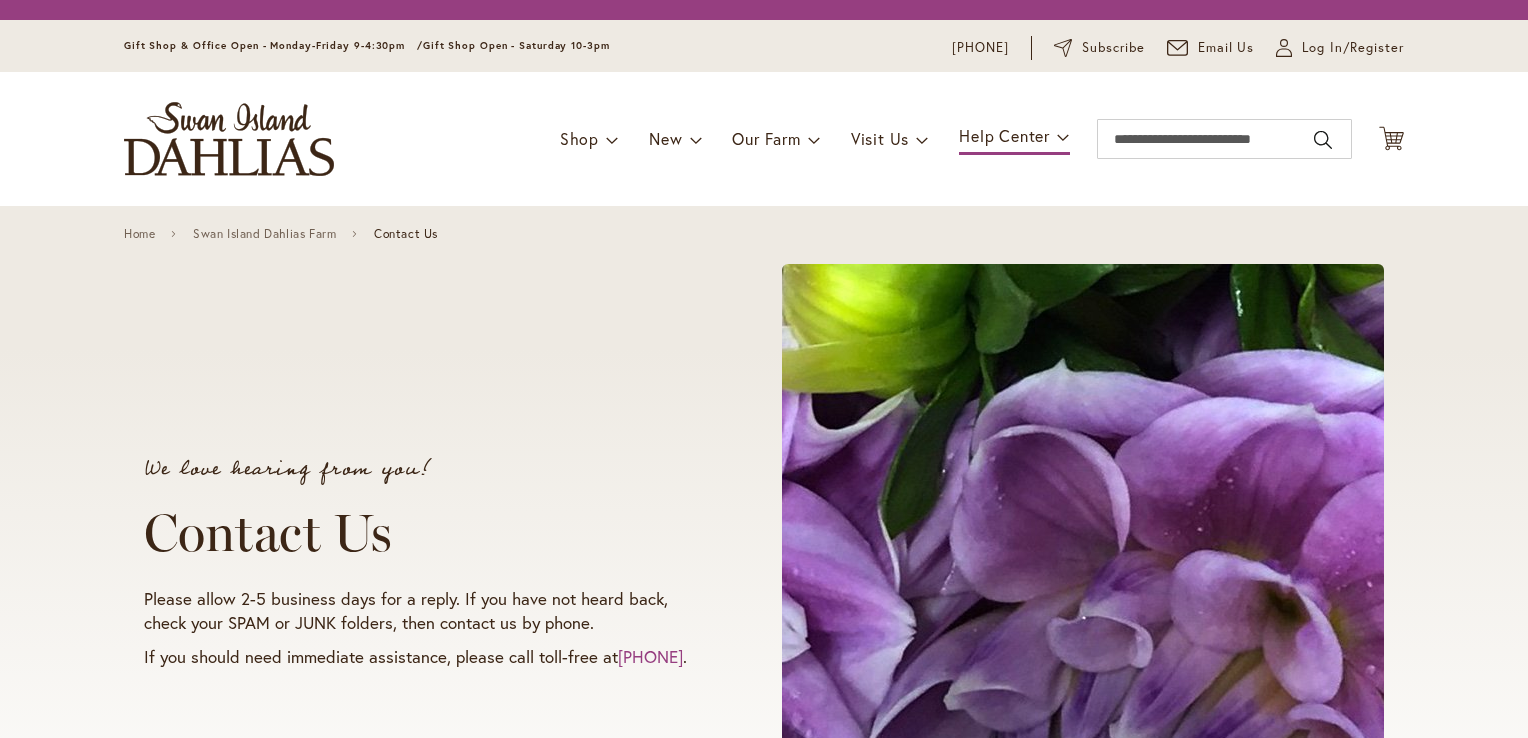 scroll, scrollTop: 0, scrollLeft: 0, axis: both 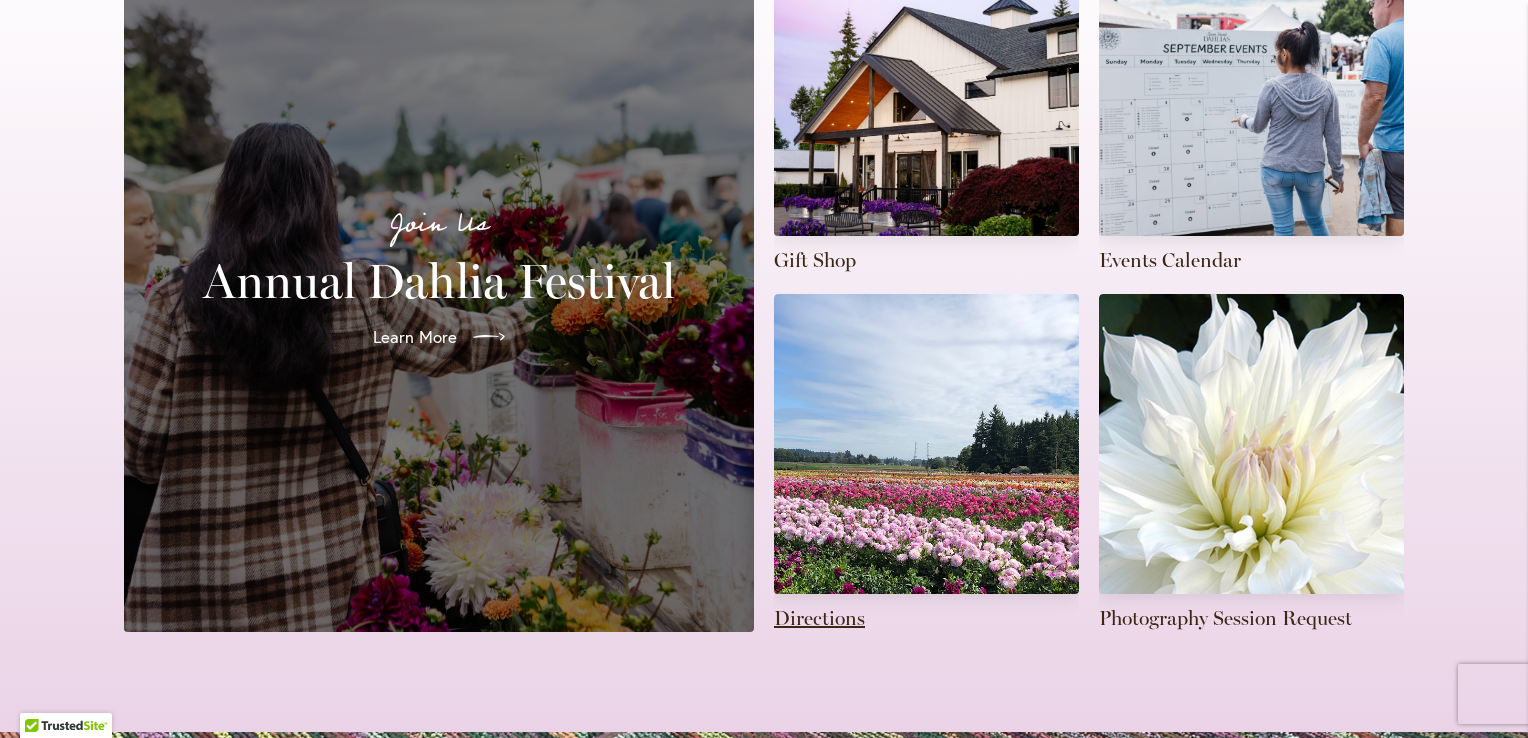 click at bounding box center (926, 463) 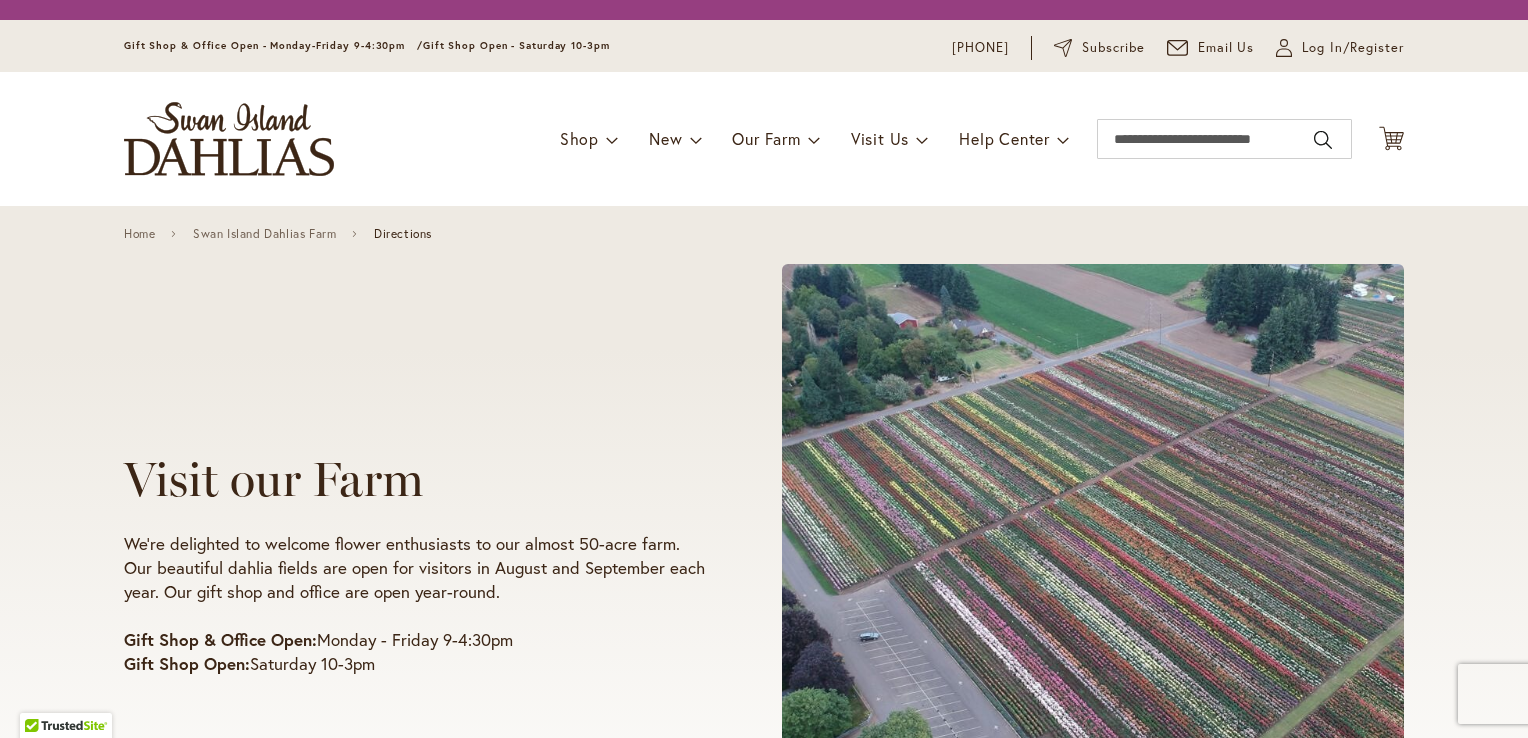scroll, scrollTop: 0, scrollLeft: 0, axis: both 